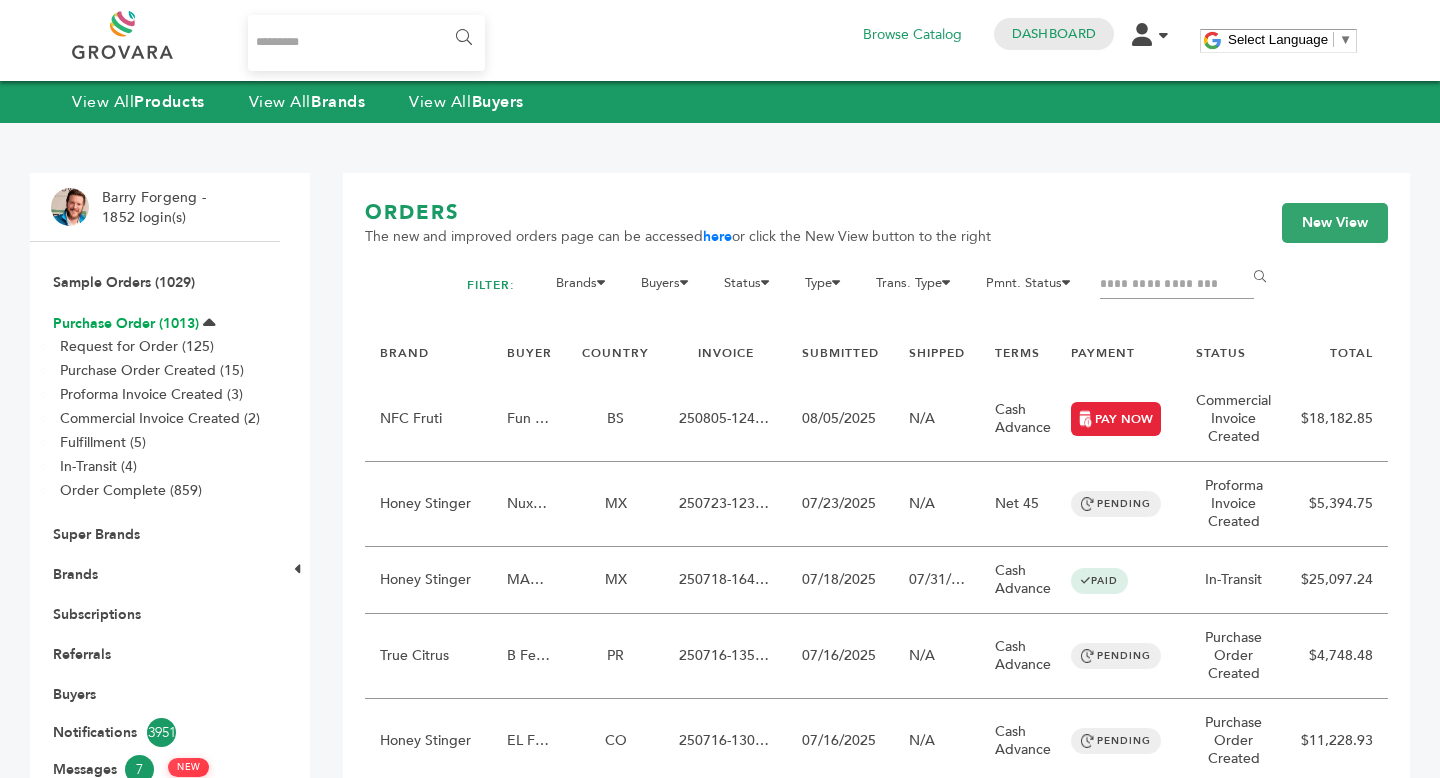 scroll, scrollTop: 0, scrollLeft: 0, axis: both 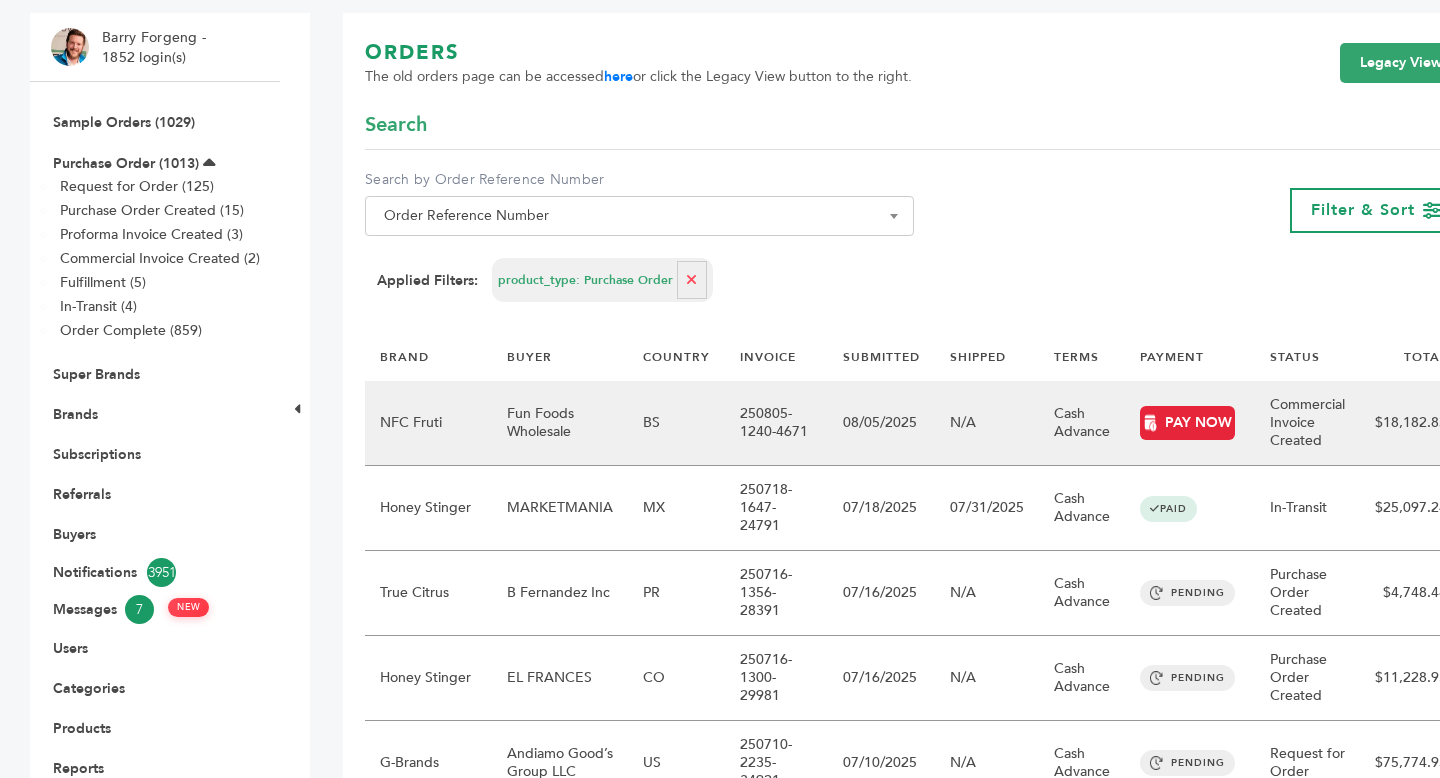 click on "250805-1240-4671" at bounding box center (776, 423) 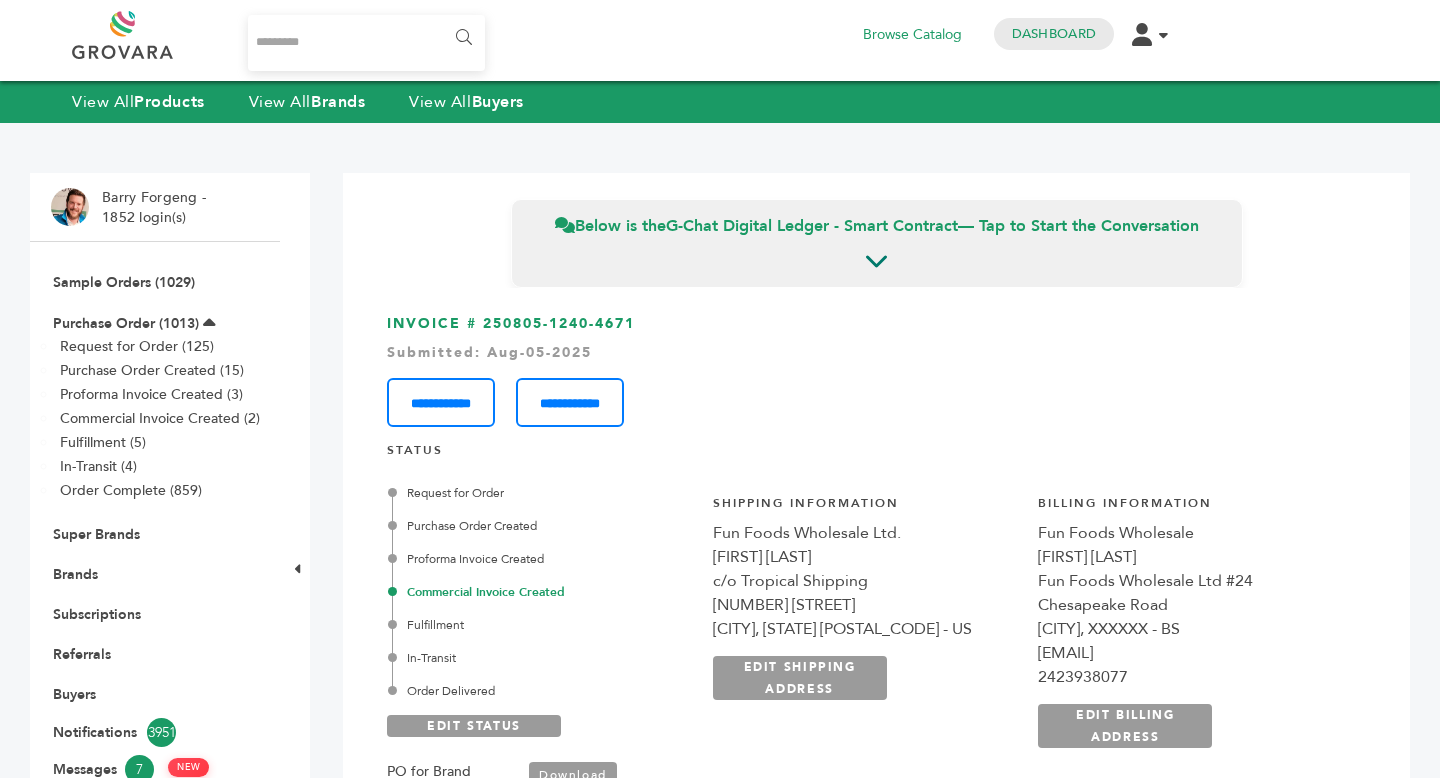 scroll, scrollTop: 0, scrollLeft: 0, axis: both 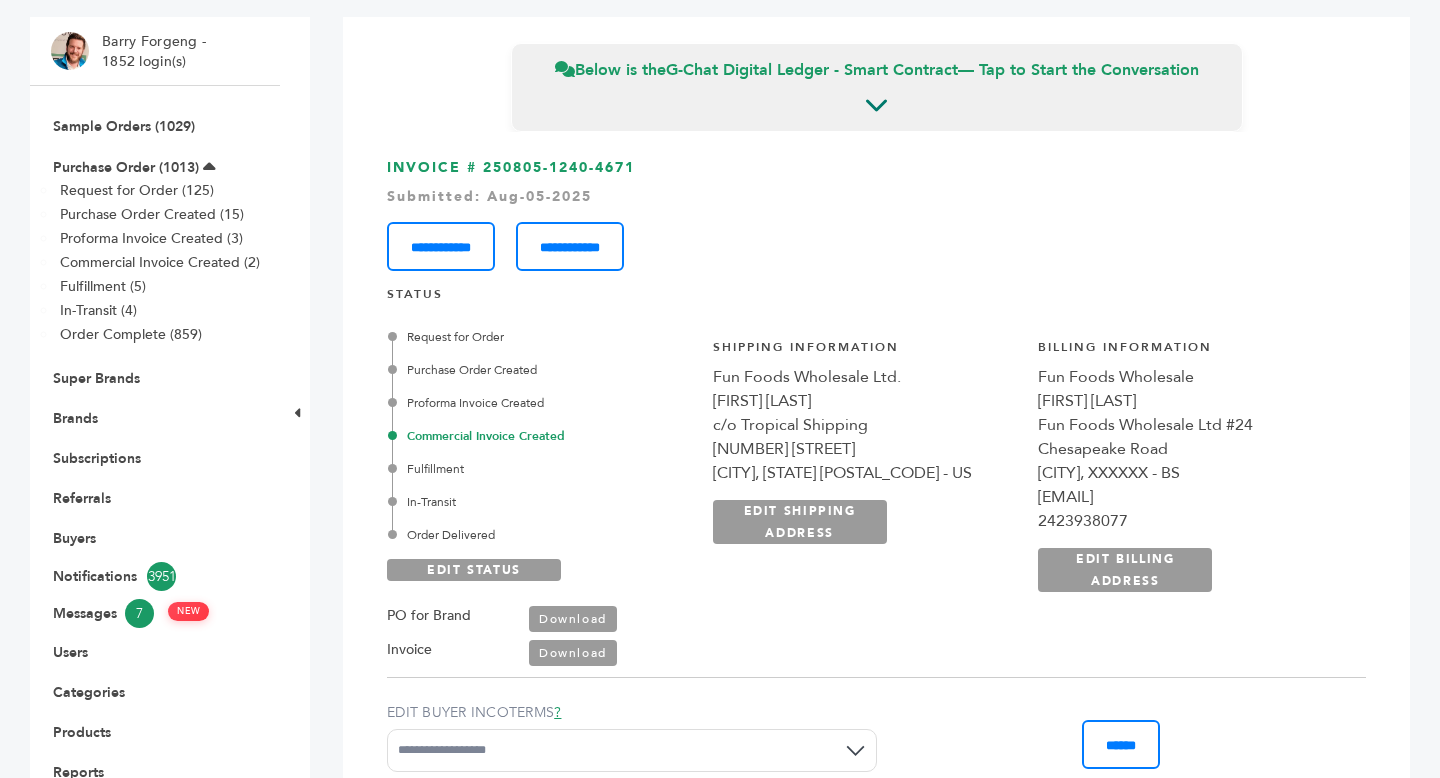 drag, startPoint x: 712, startPoint y: 376, endPoint x: 969, endPoint y: 478, distance: 276.50134 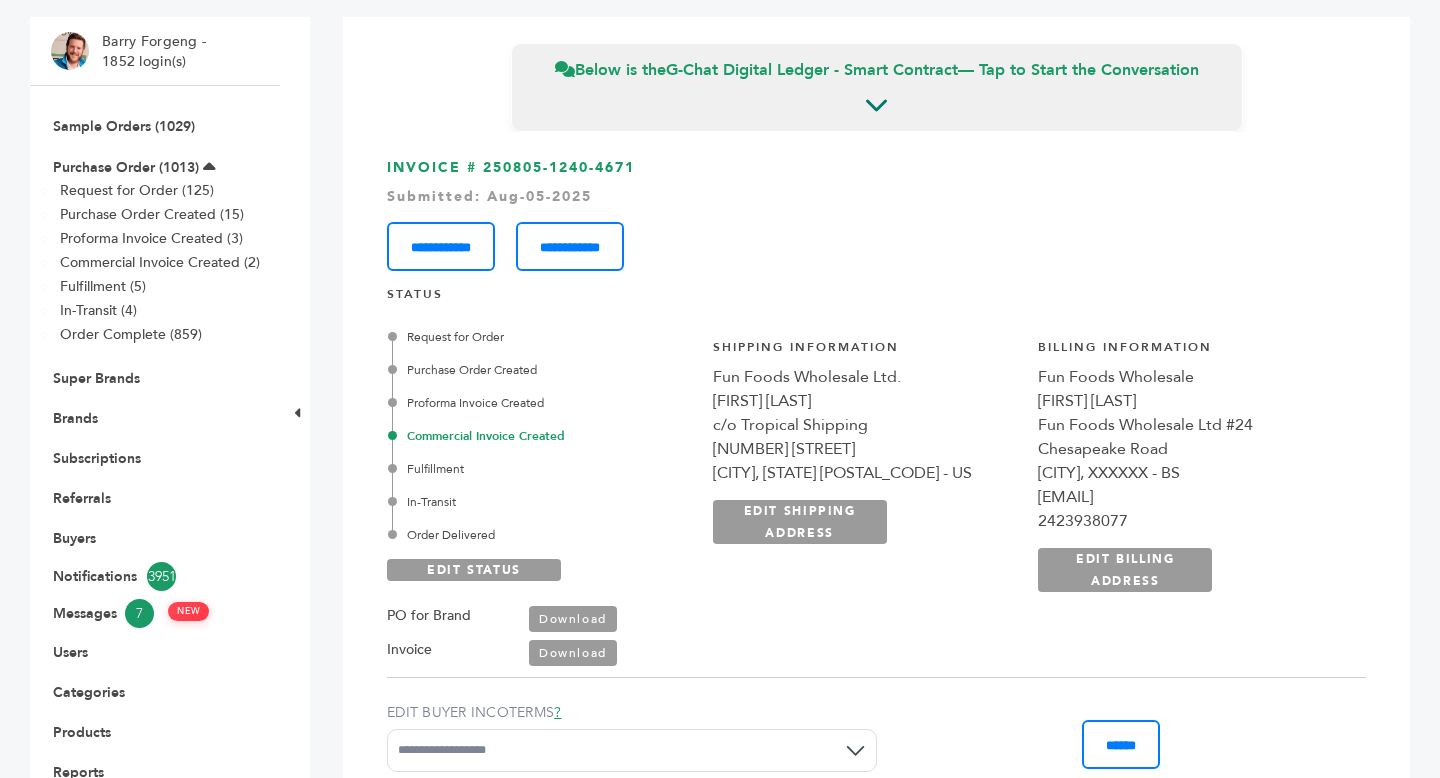 click on "**********" at bounding box center [1028, 476] 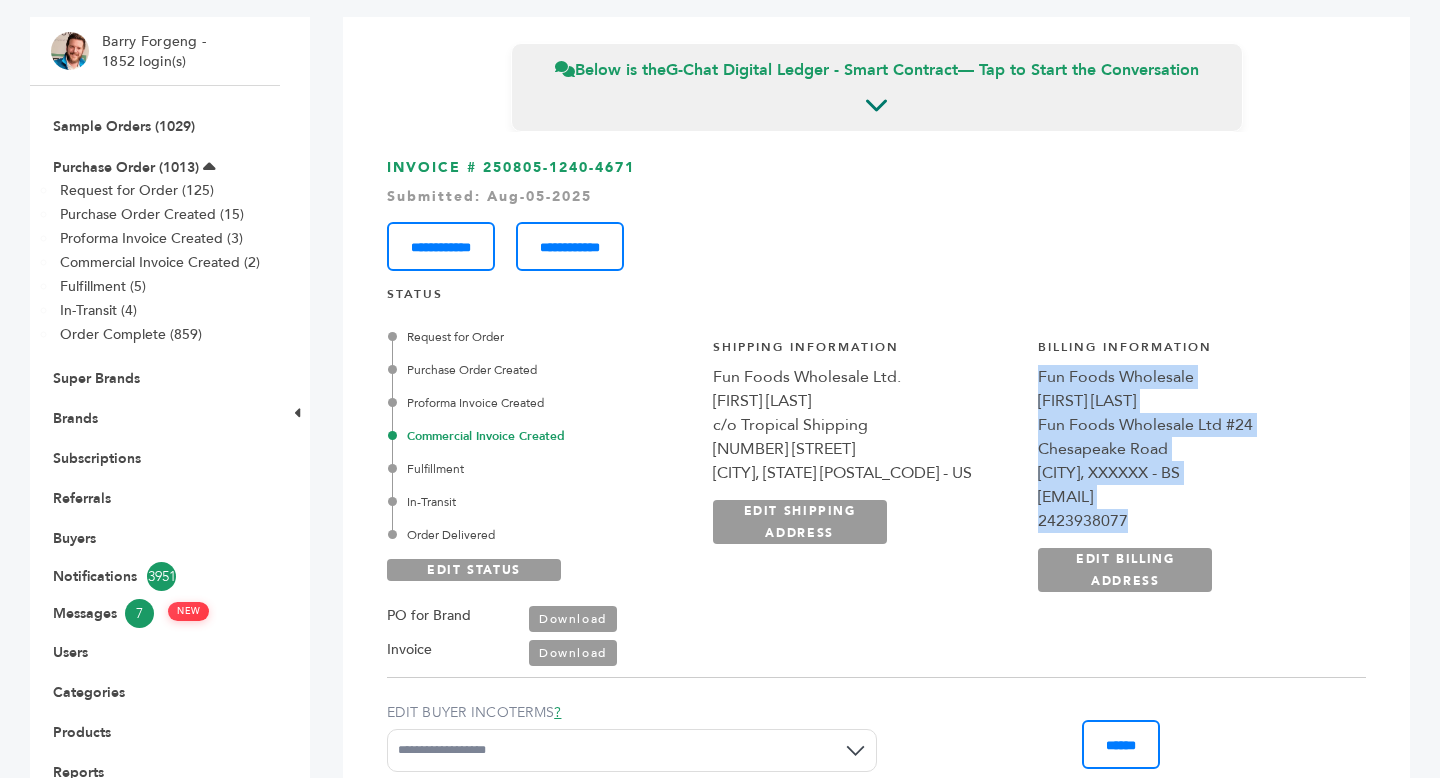 drag, startPoint x: 1037, startPoint y: 372, endPoint x: 1216, endPoint y: 523, distance: 234.18369 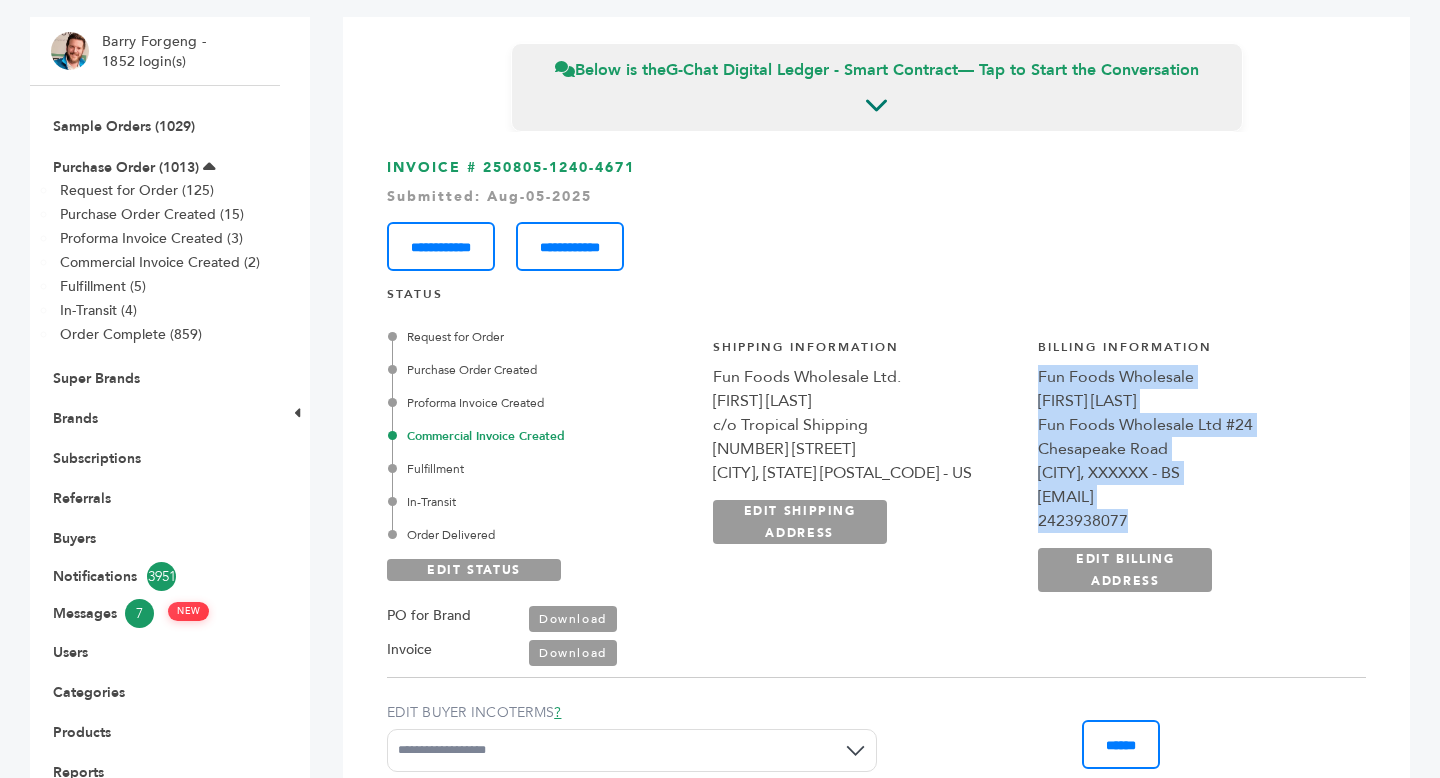 click on "**********" at bounding box center (1028, 476) 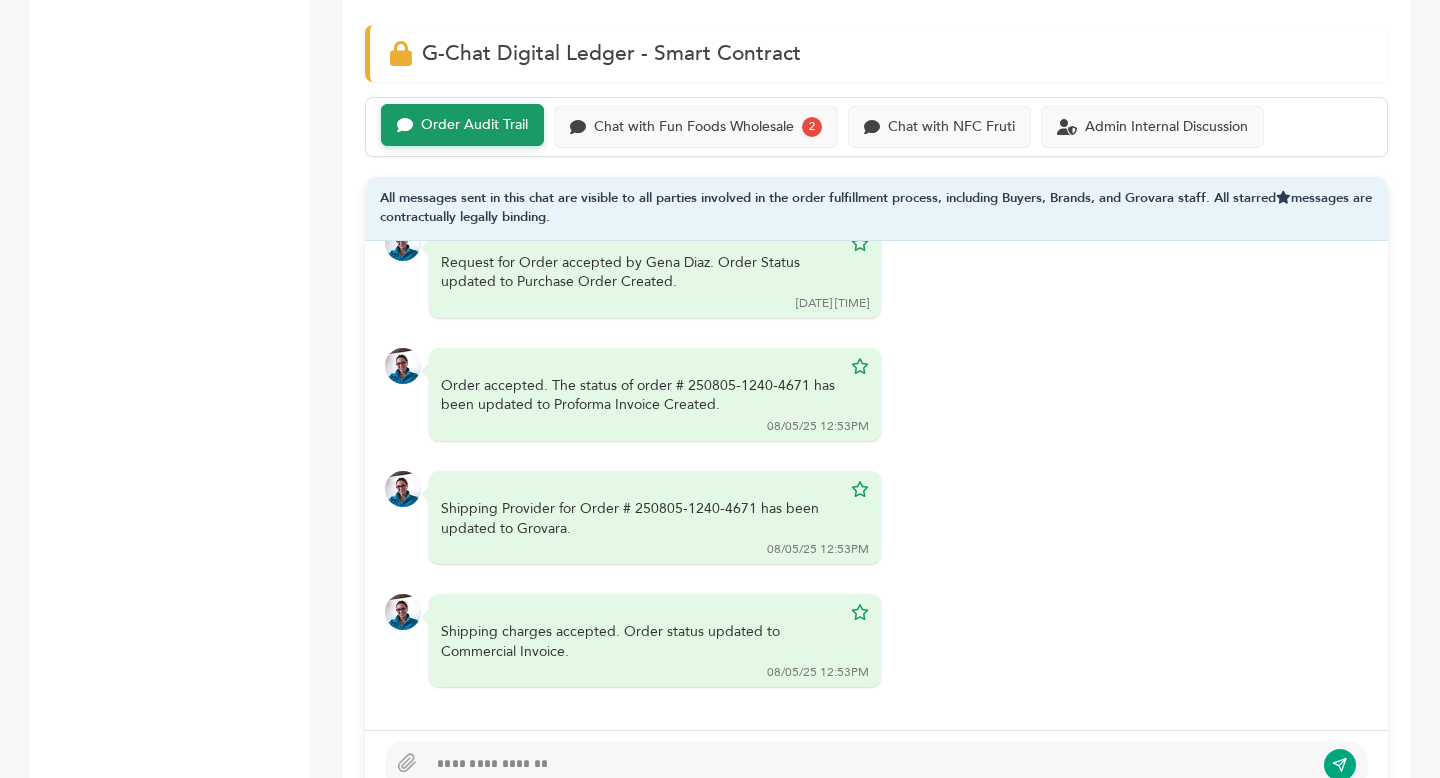 scroll, scrollTop: 1300, scrollLeft: 0, axis: vertical 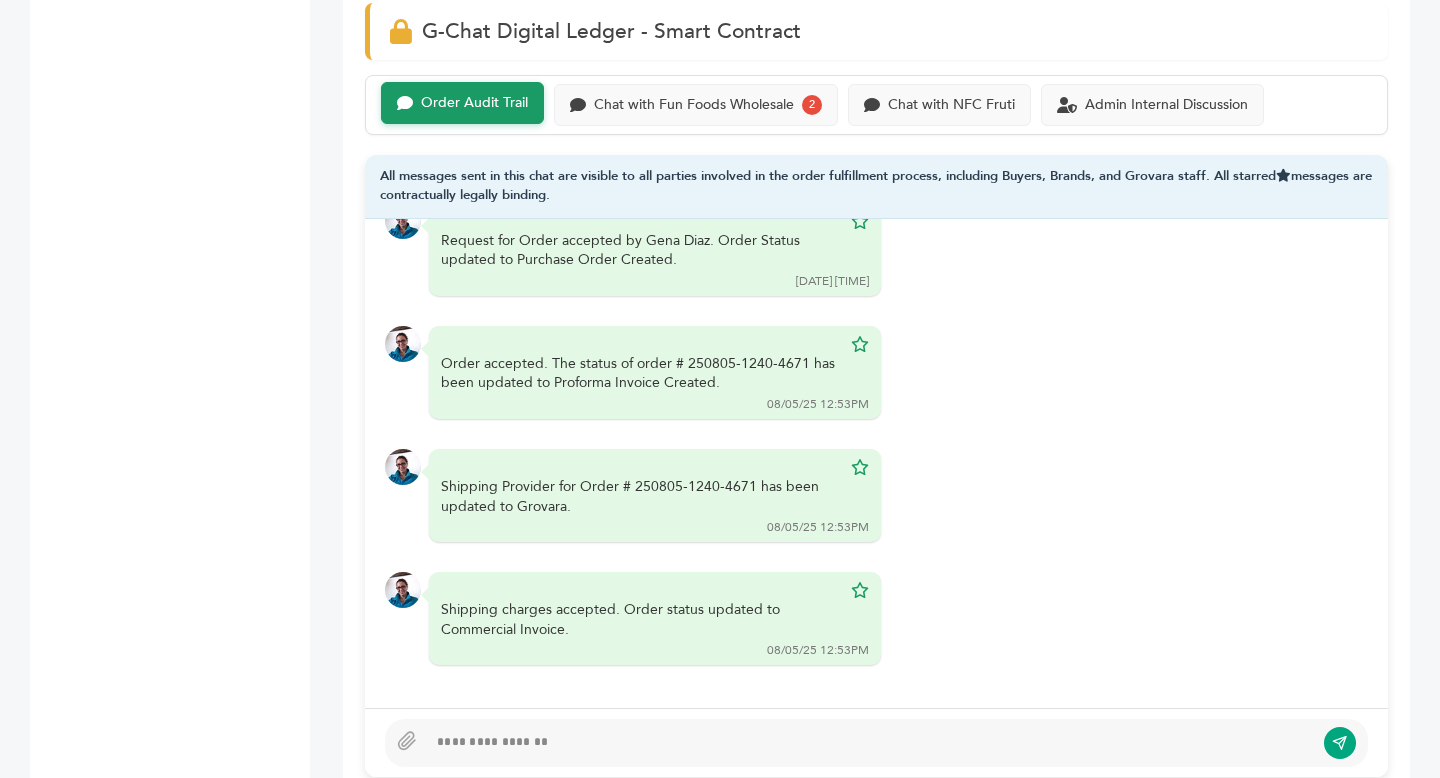 click at bounding box center [870, 743] 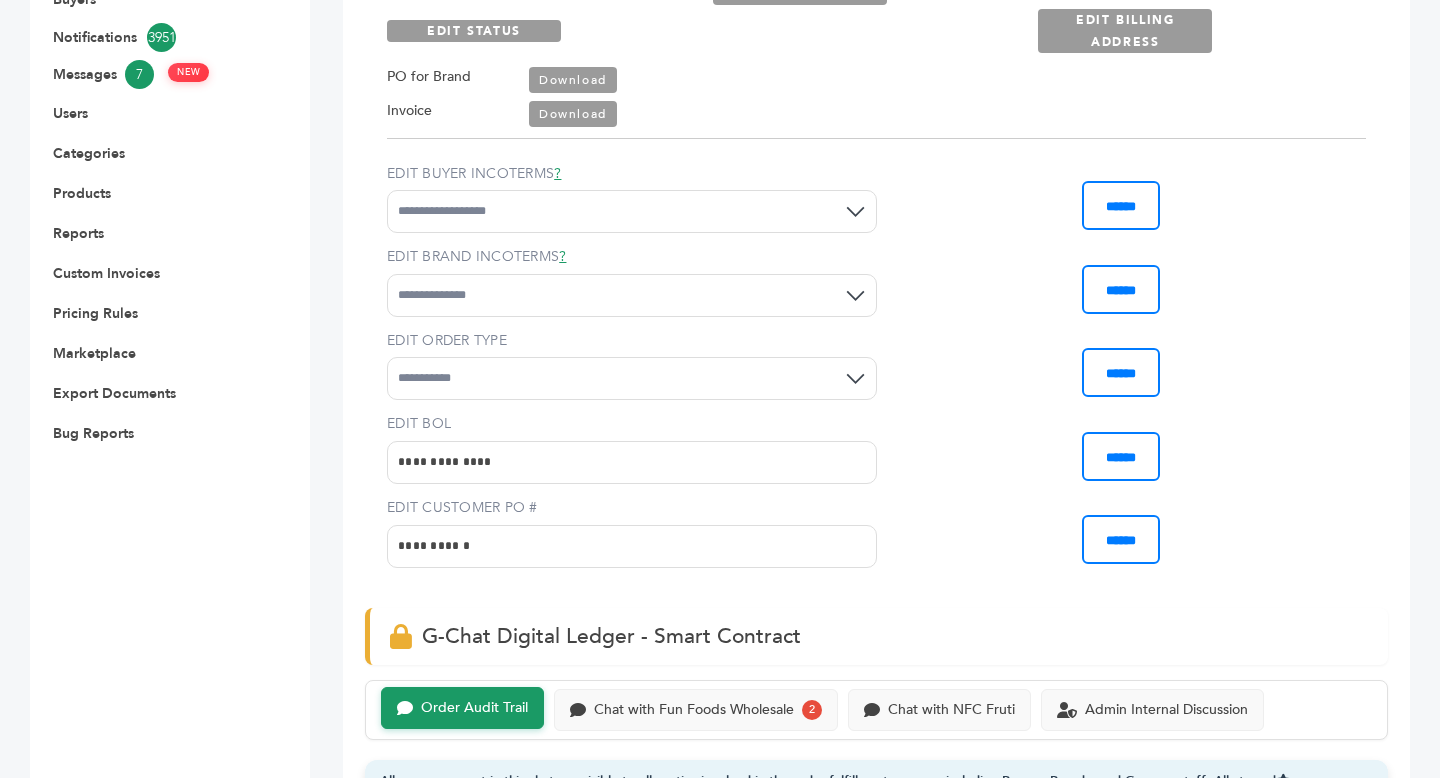 scroll, scrollTop: 352, scrollLeft: 0, axis: vertical 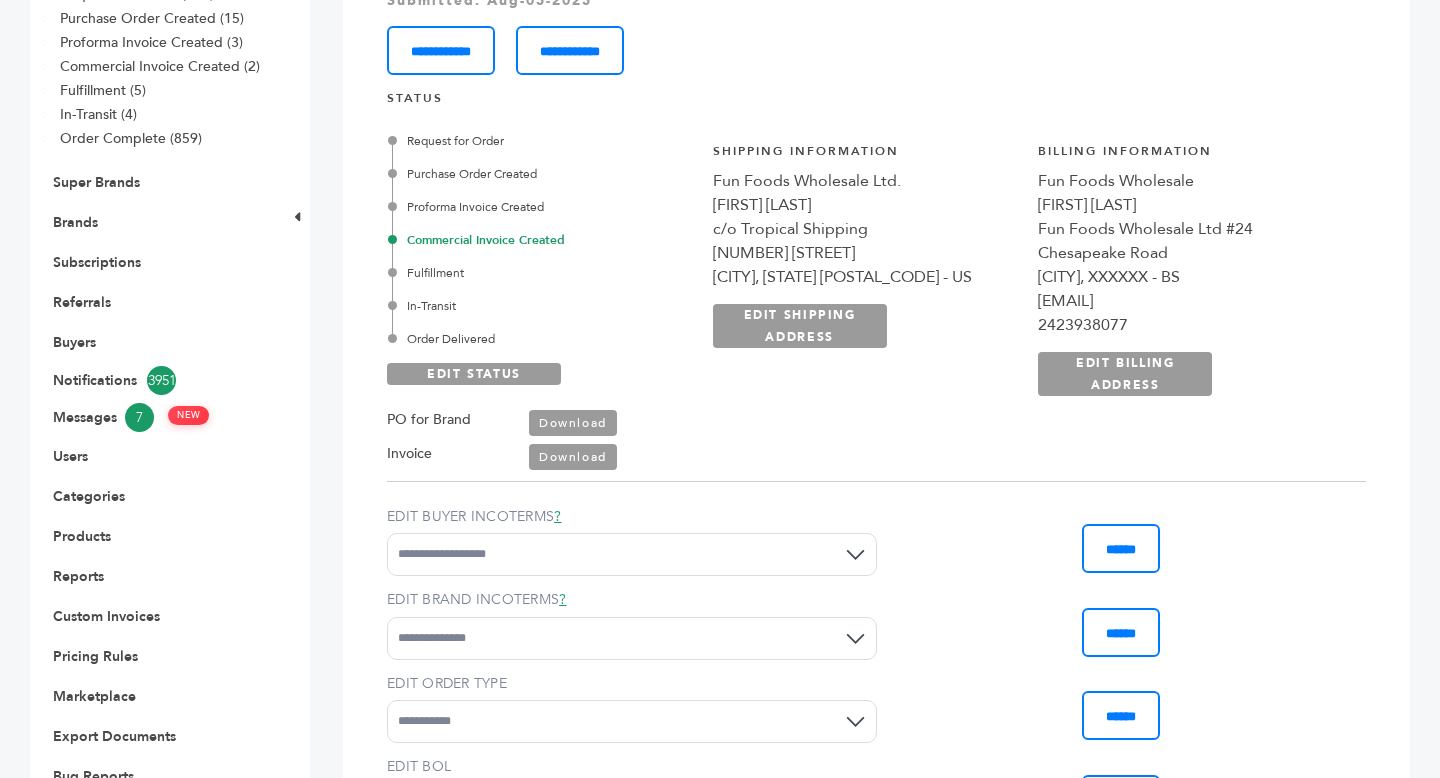 drag, startPoint x: 714, startPoint y: 174, endPoint x: 961, endPoint y: 275, distance: 266.85202 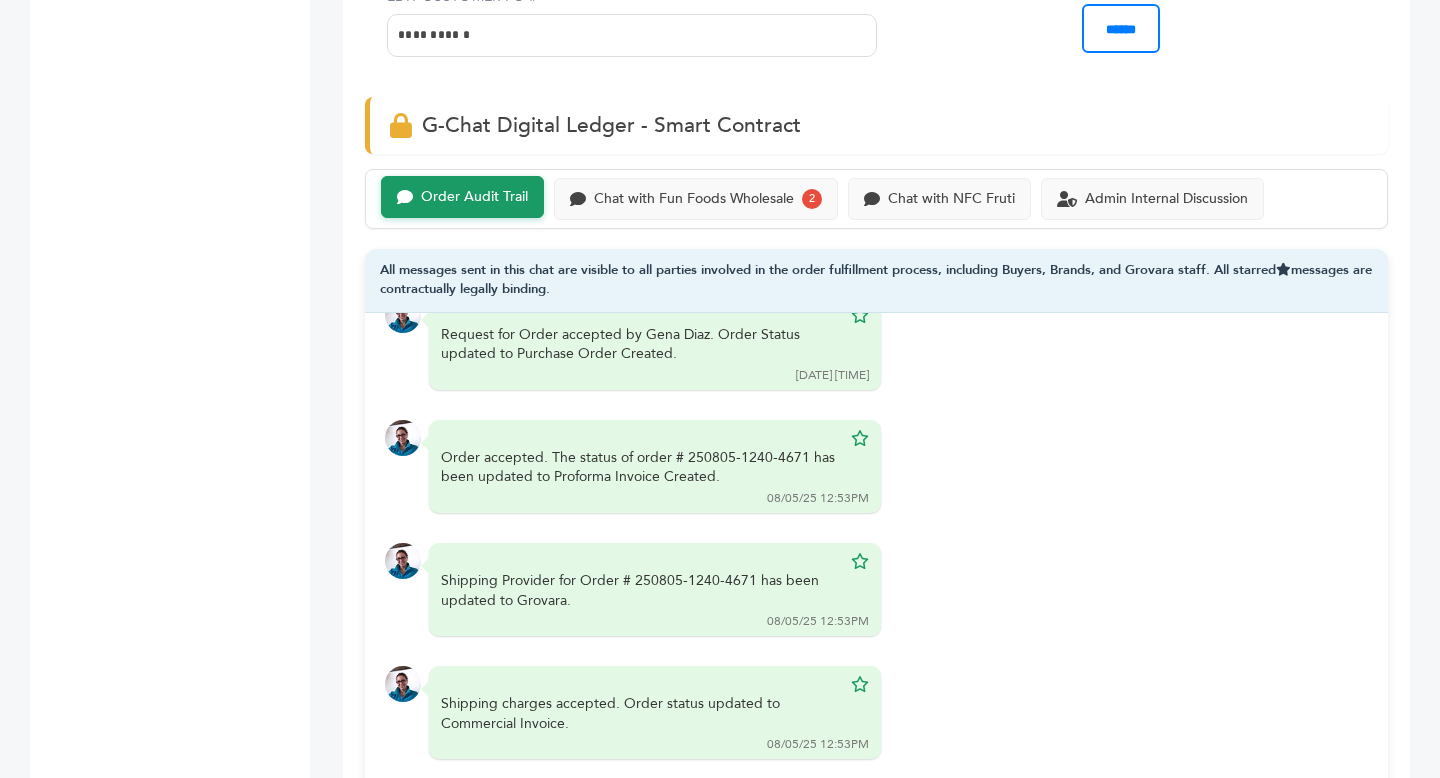 scroll, scrollTop: 1521, scrollLeft: 0, axis: vertical 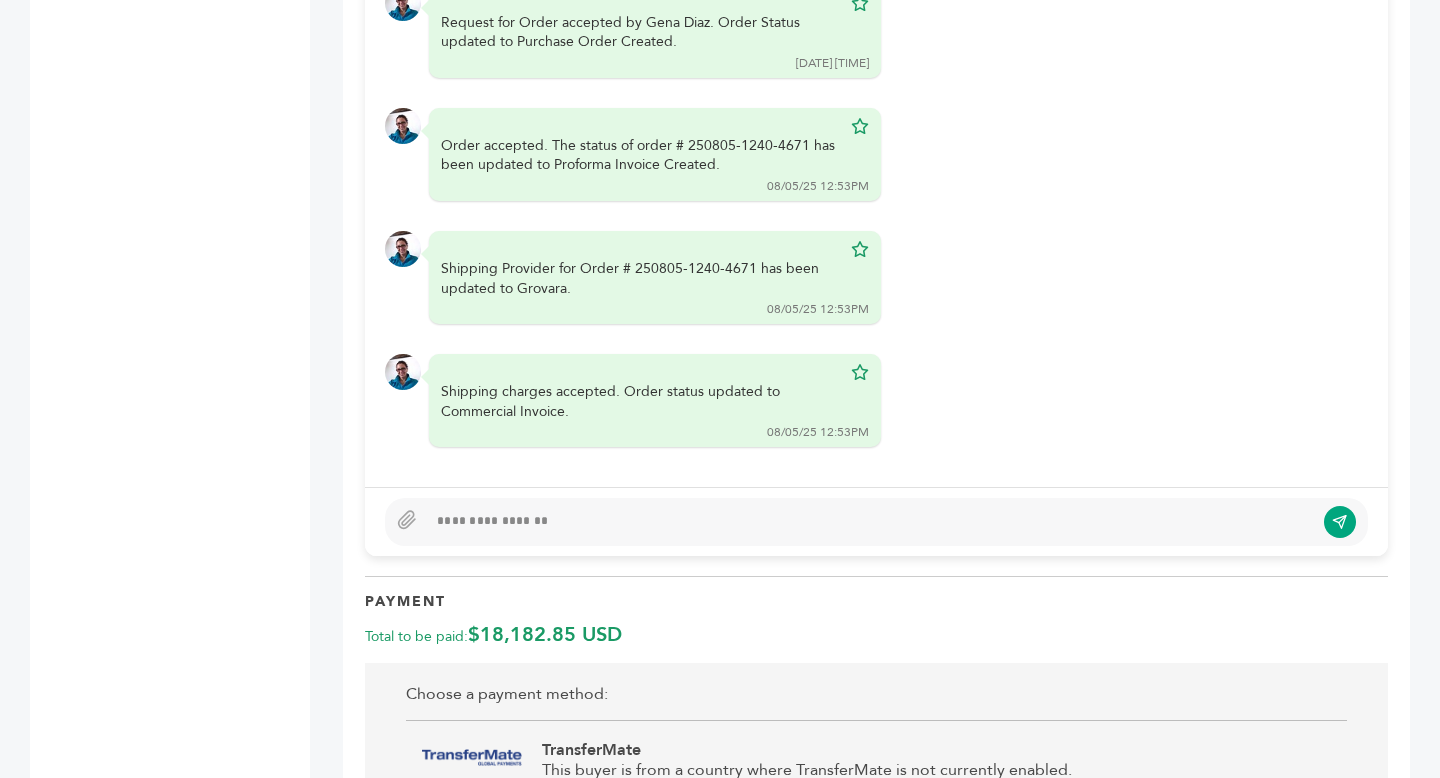 click at bounding box center (870, 522) 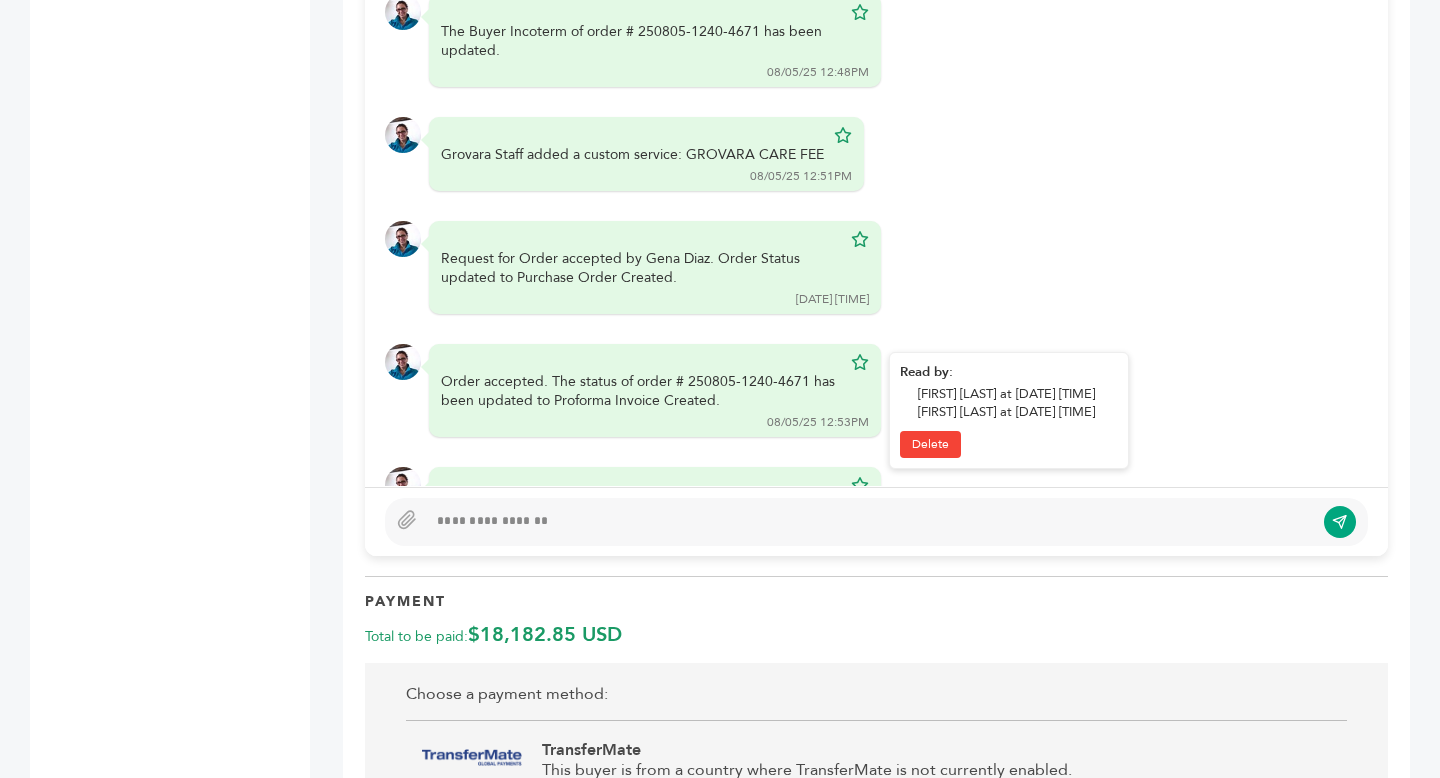 scroll, scrollTop: 94, scrollLeft: 0, axis: vertical 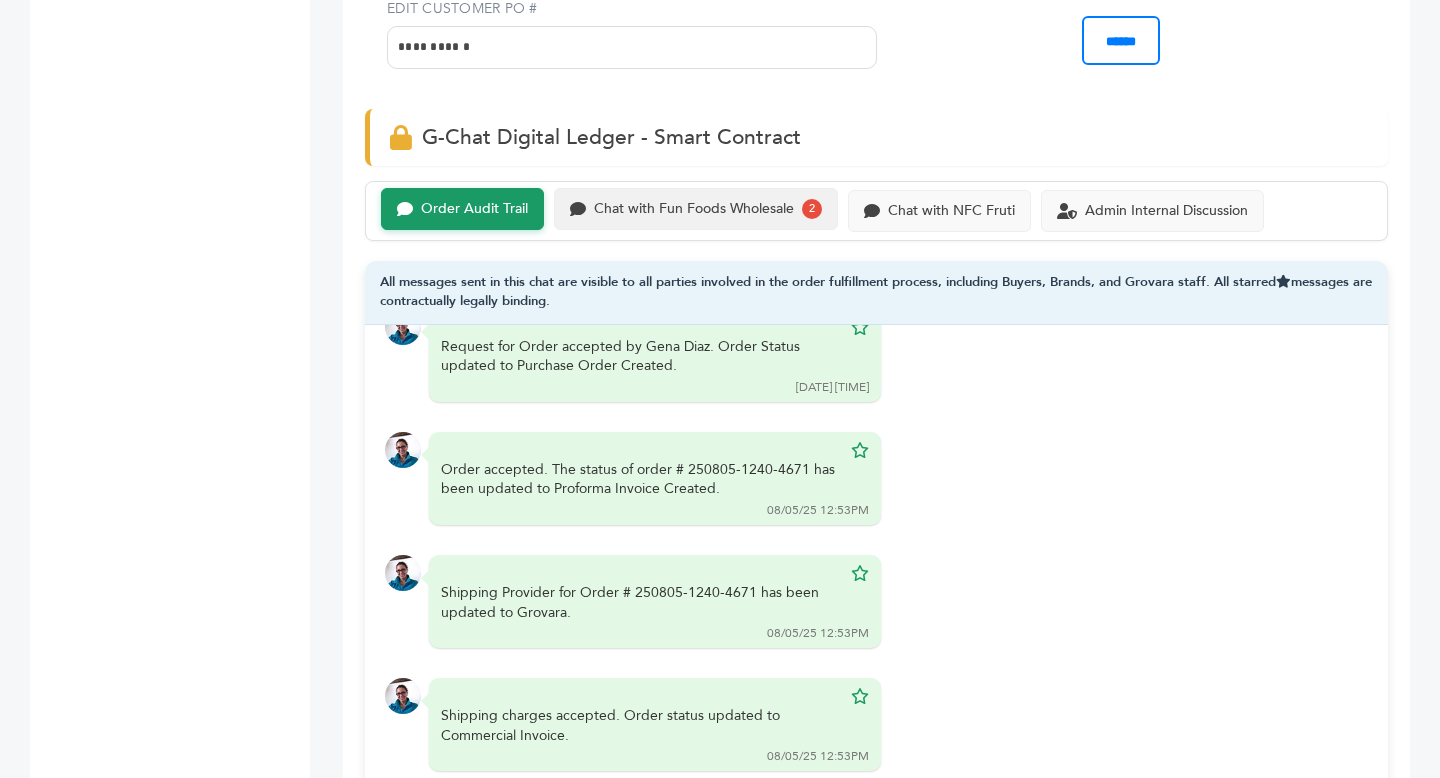 click on "Chat with Fun Foods Wholesale" at bounding box center (694, 209) 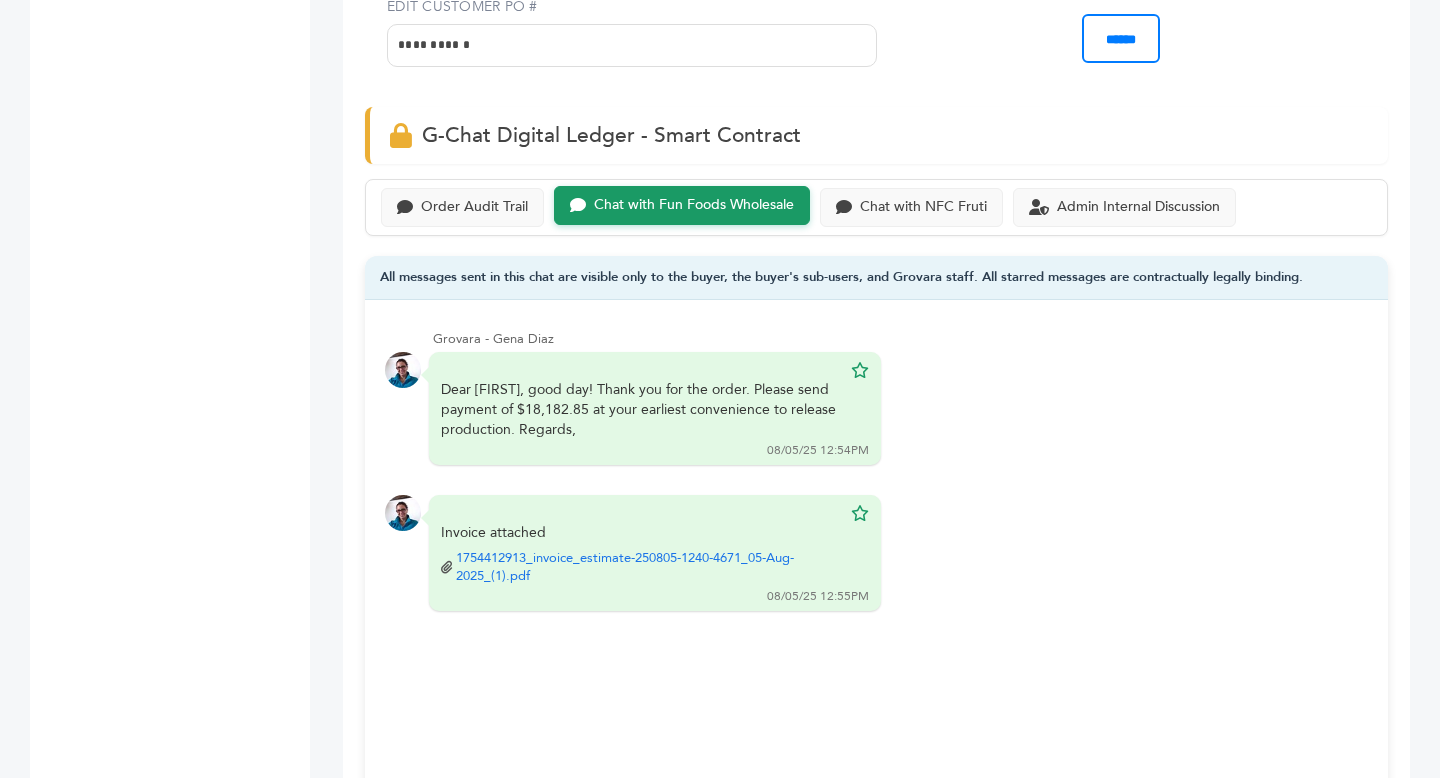 scroll, scrollTop: 1189, scrollLeft: 0, axis: vertical 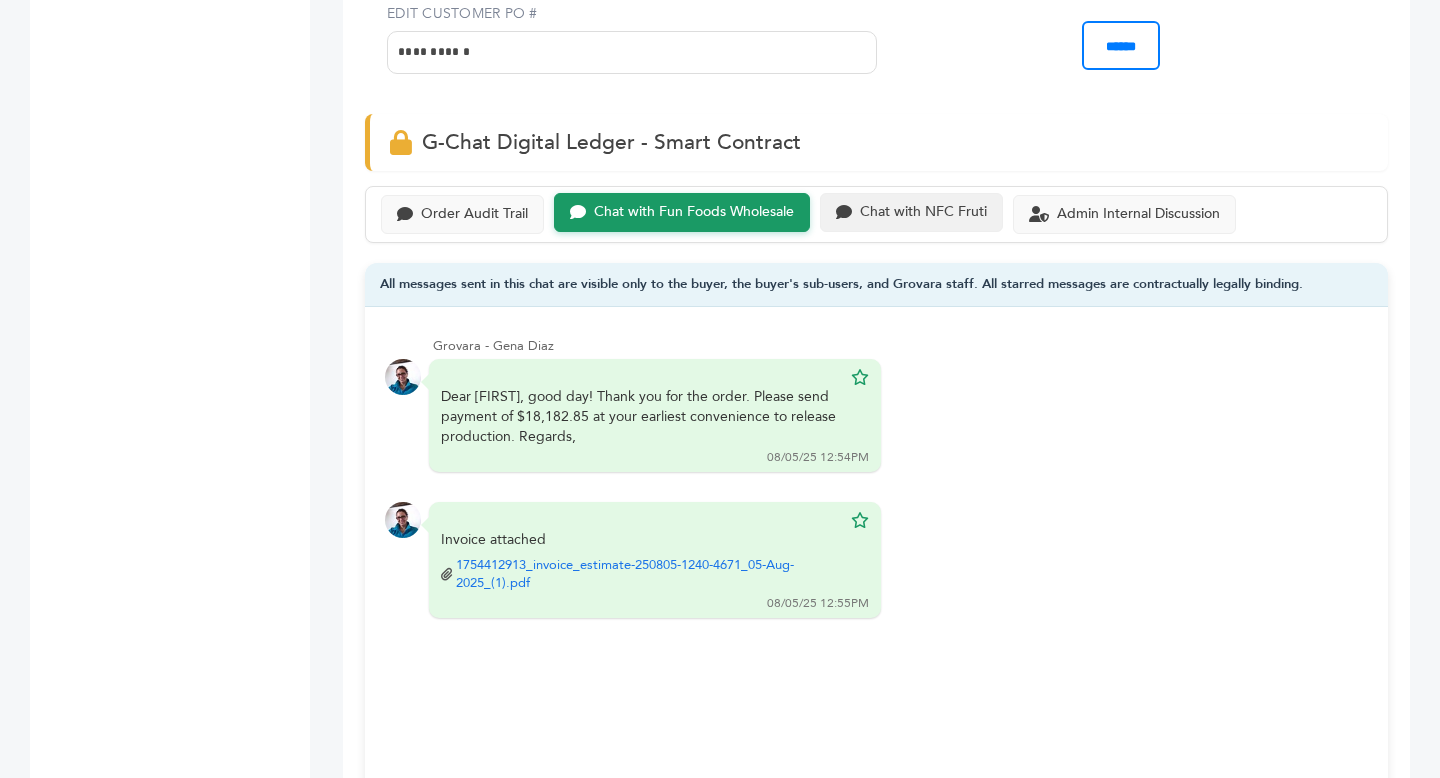 click on "Chat with NFC Fruti" at bounding box center (923, 212) 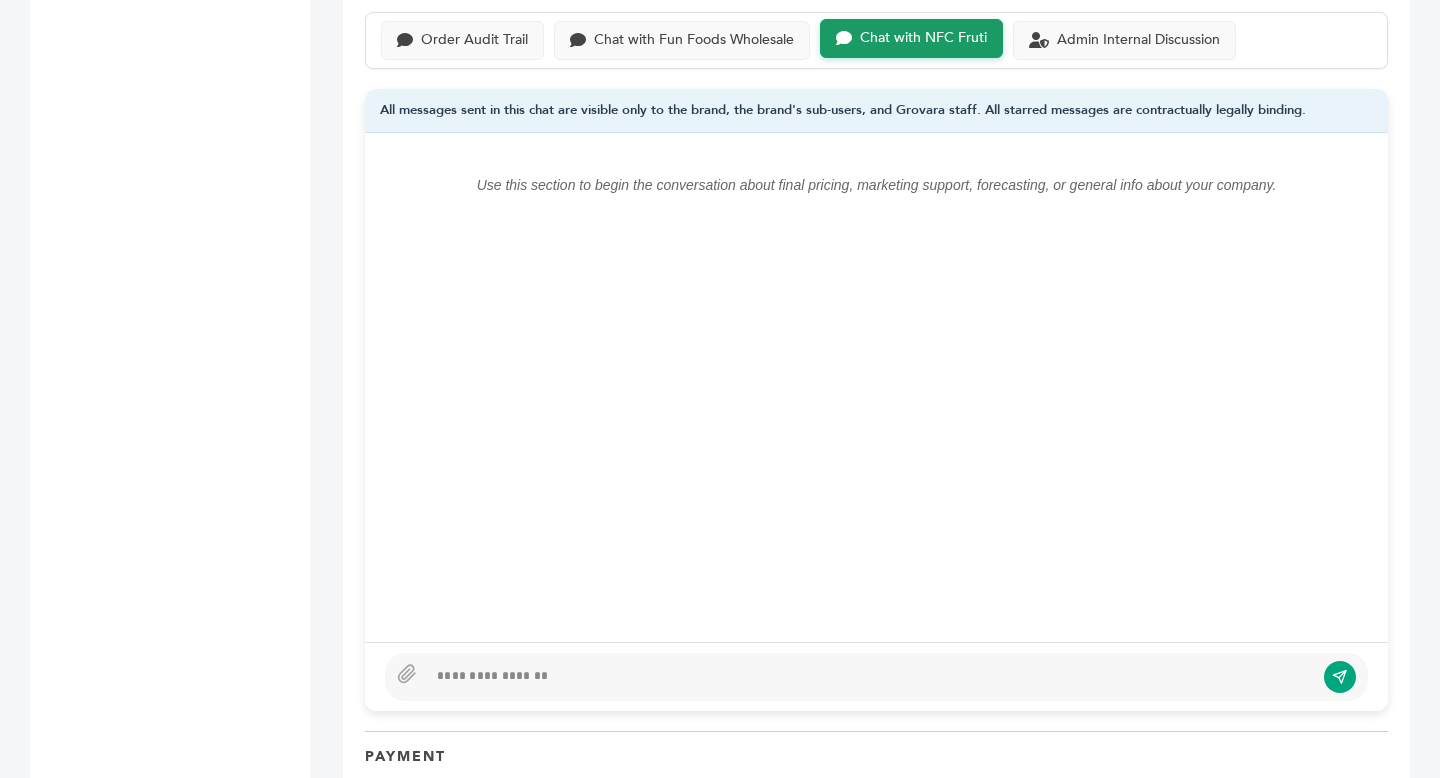 scroll, scrollTop: 1694, scrollLeft: 0, axis: vertical 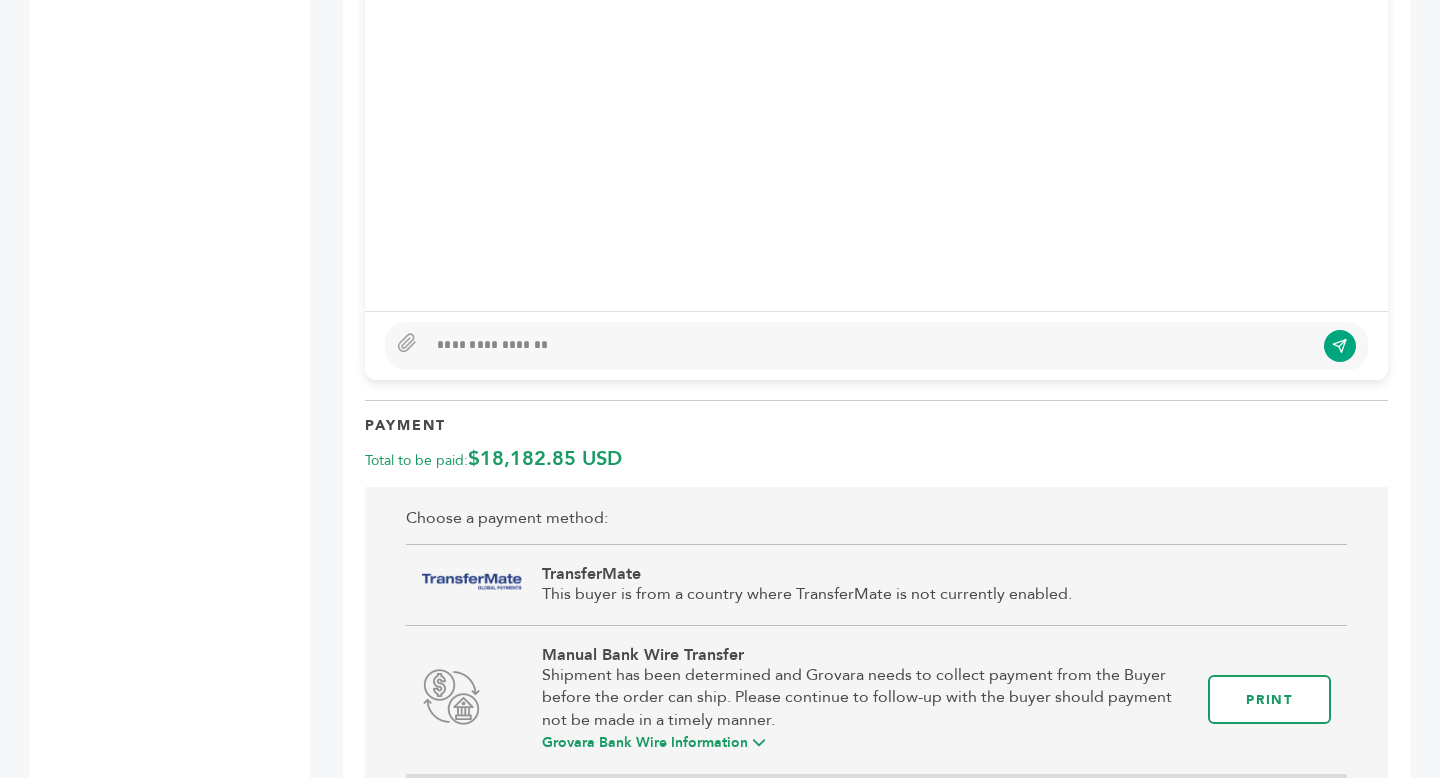 click at bounding box center (870, 346) 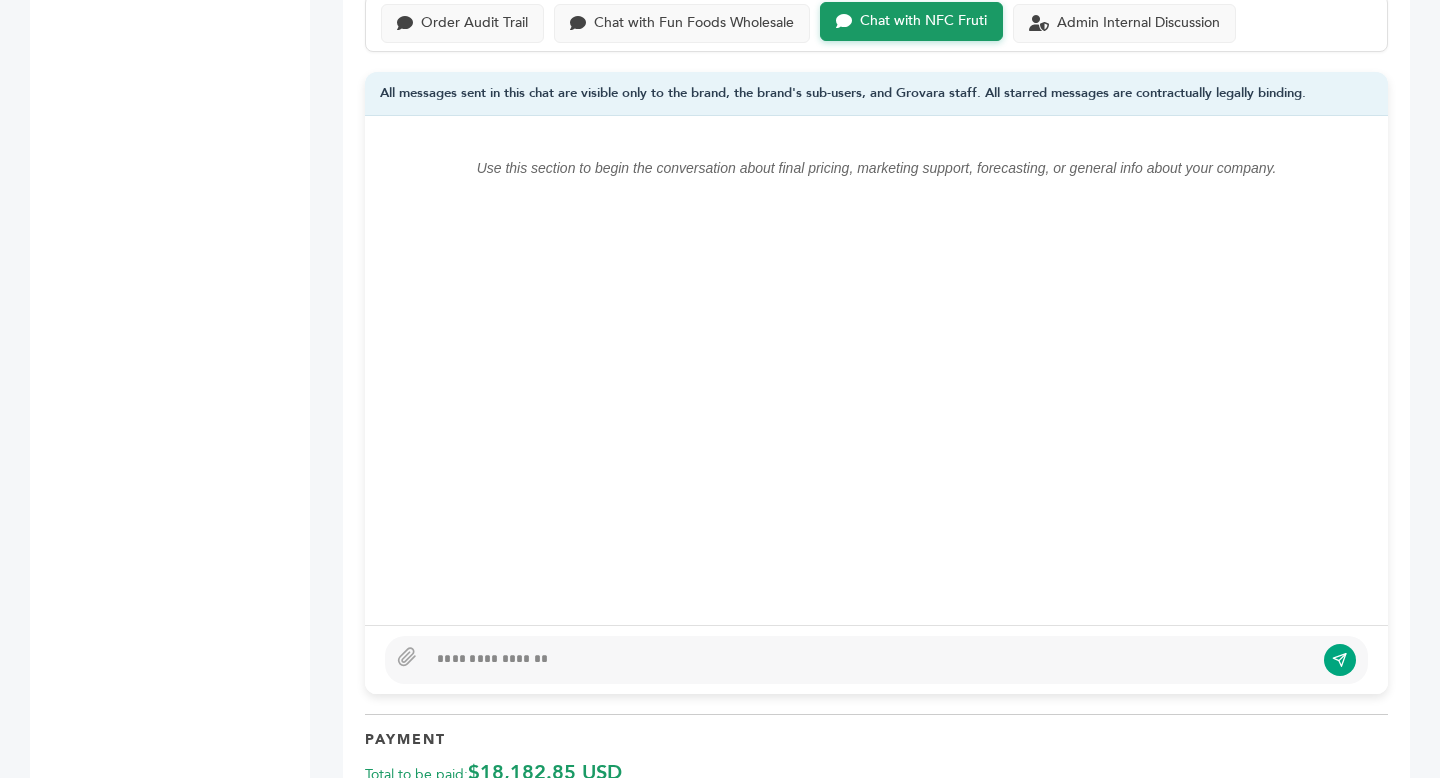 scroll, scrollTop: 1373, scrollLeft: 0, axis: vertical 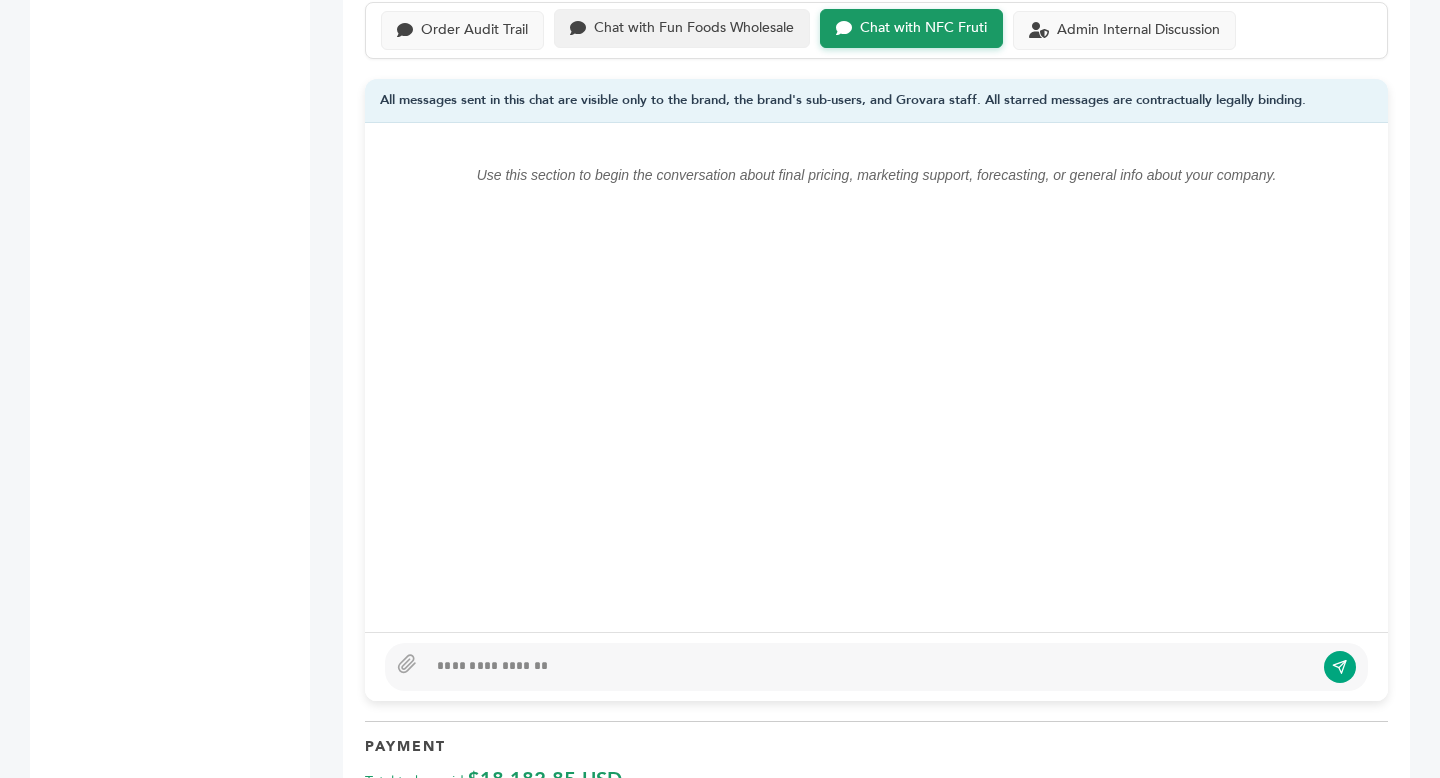 click on "Chat with Fun Foods Wholesale" at bounding box center [694, 28] 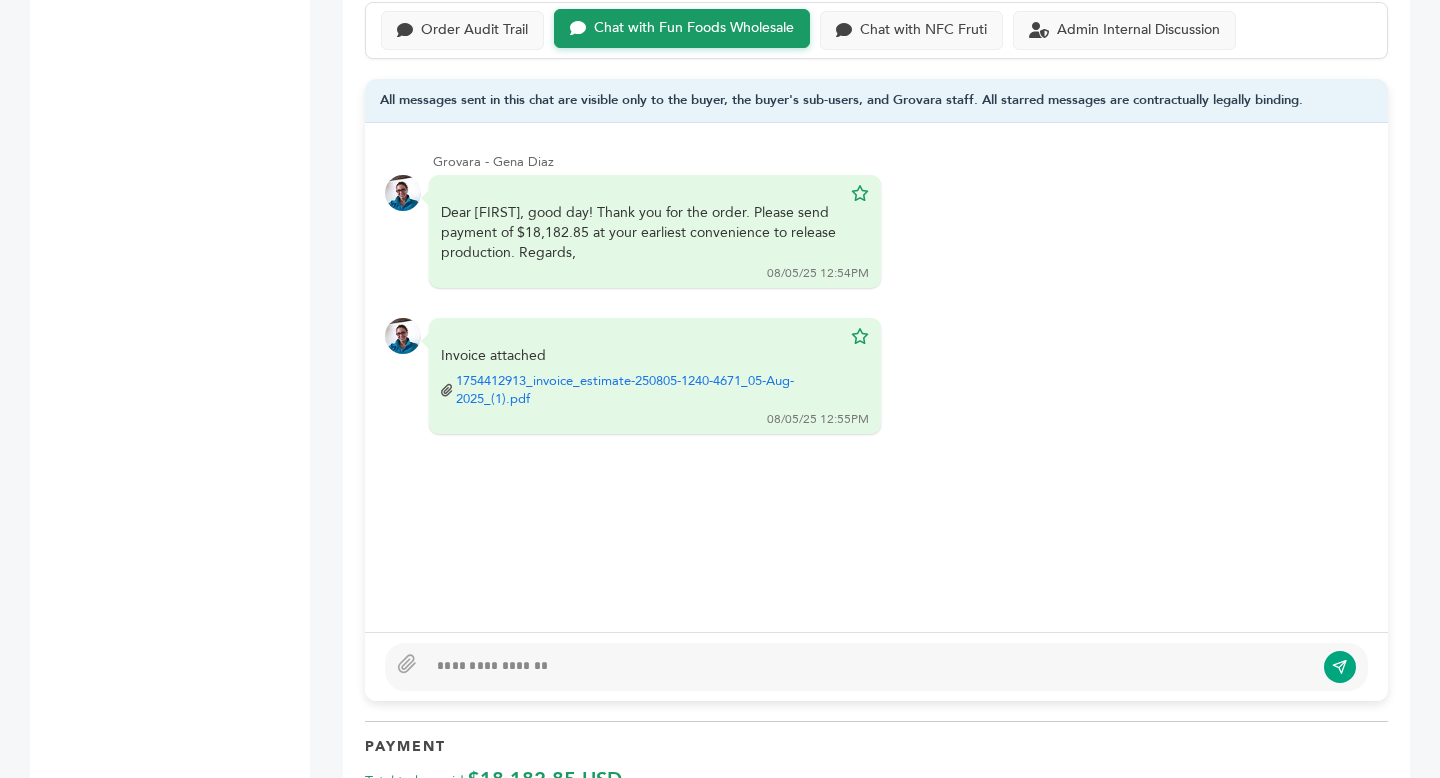 drag, startPoint x: 476, startPoint y: 677, endPoint x: 966, endPoint y: 651, distance: 490.6893 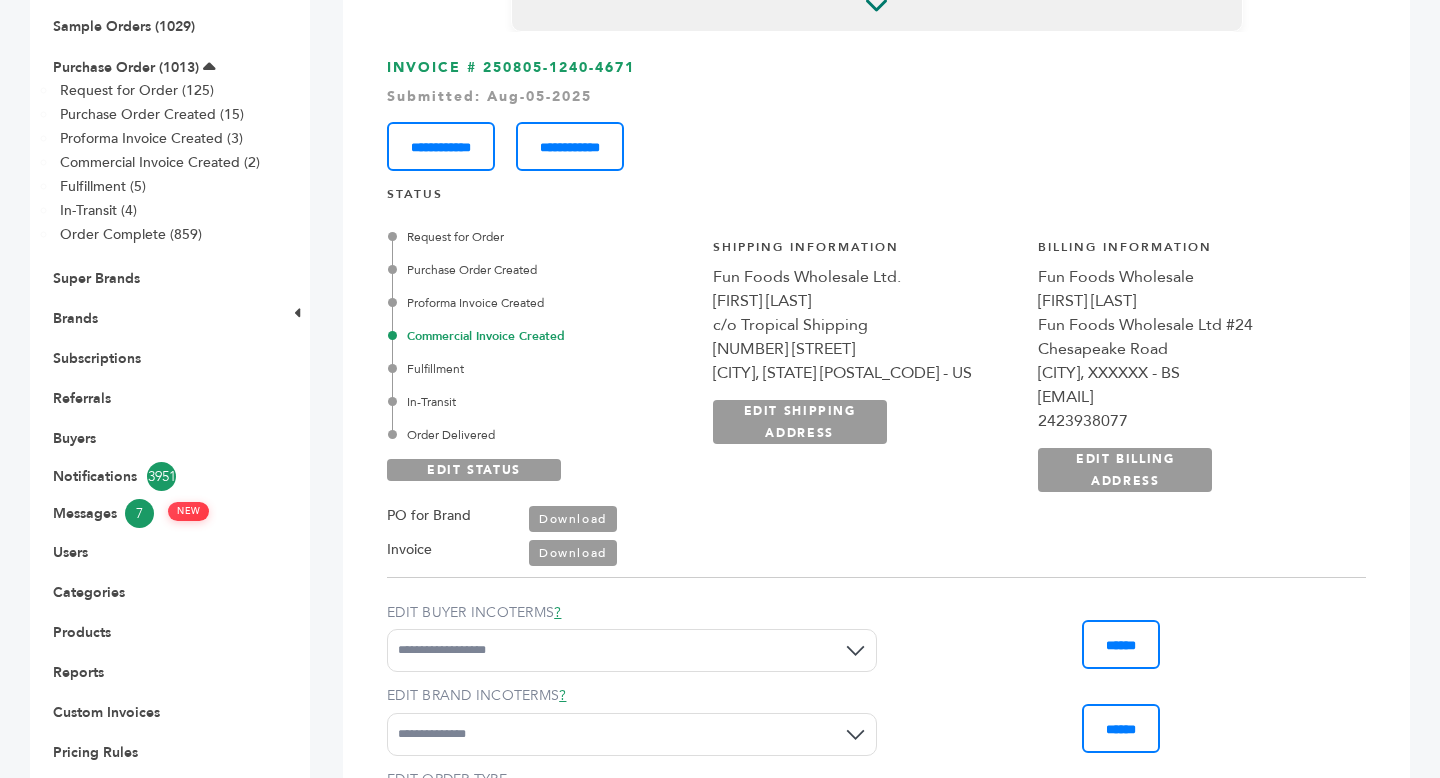 scroll, scrollTop: 261, scrollLeft: 0, axis: vertical 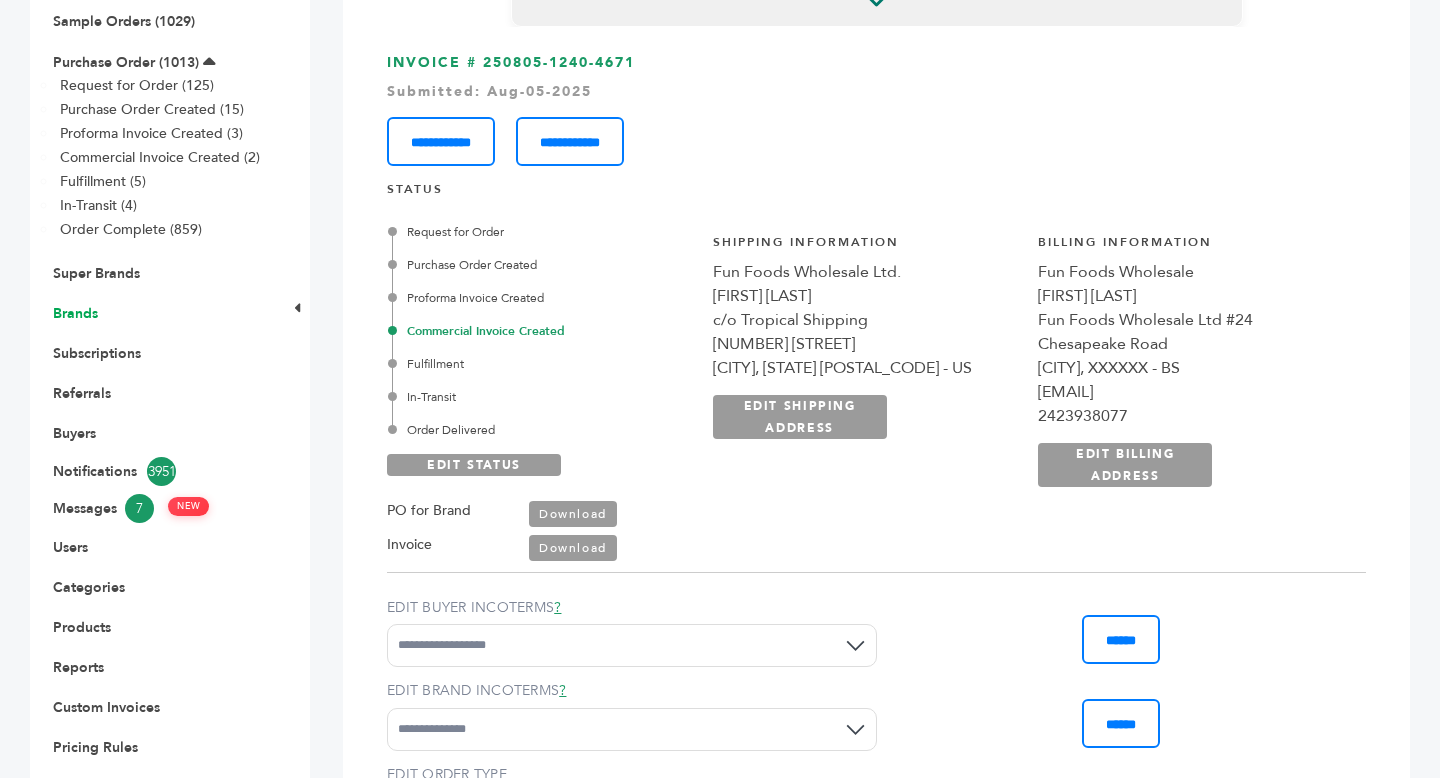 click on "Brands" at bounding box center (75, 313) 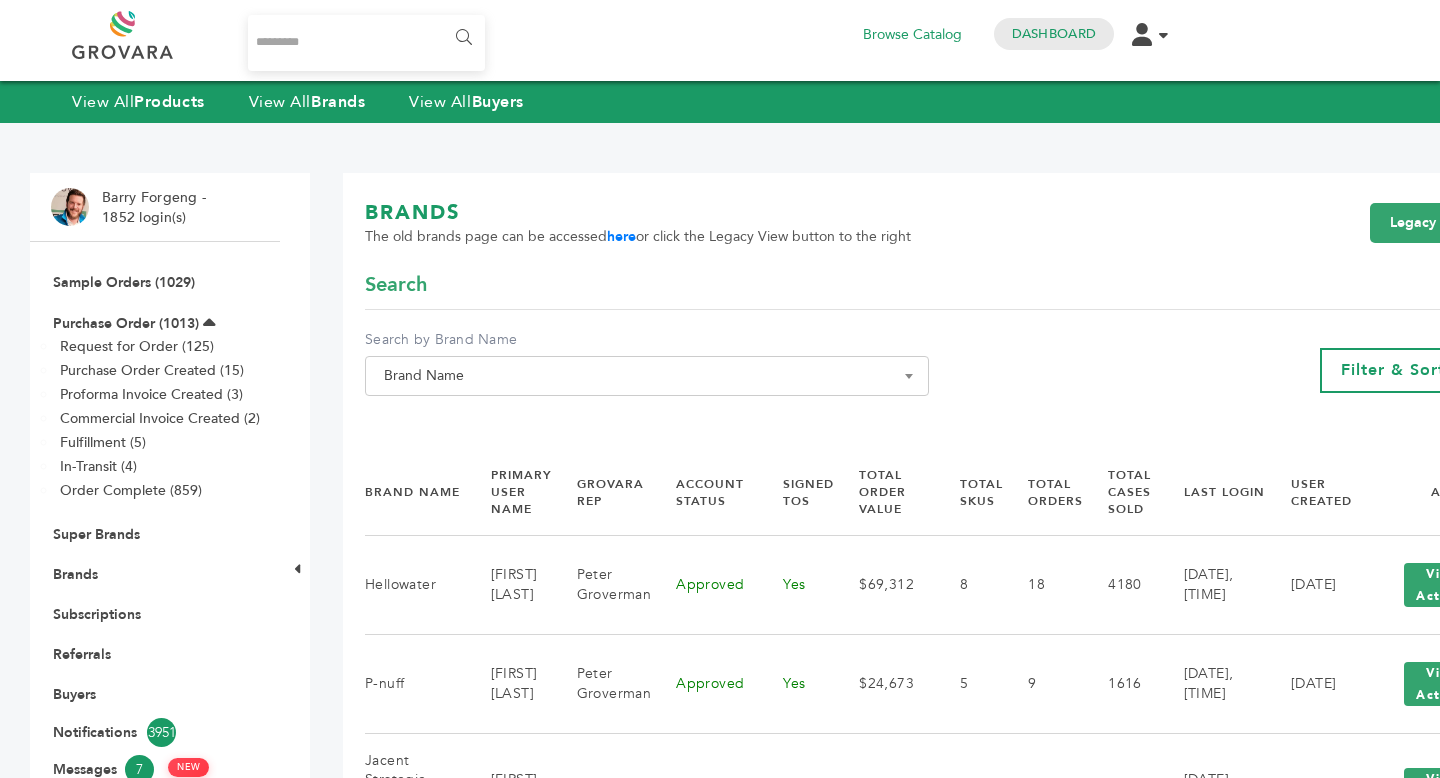 scroll, scrollTop: 0, scrollLeft: 0, axis: both 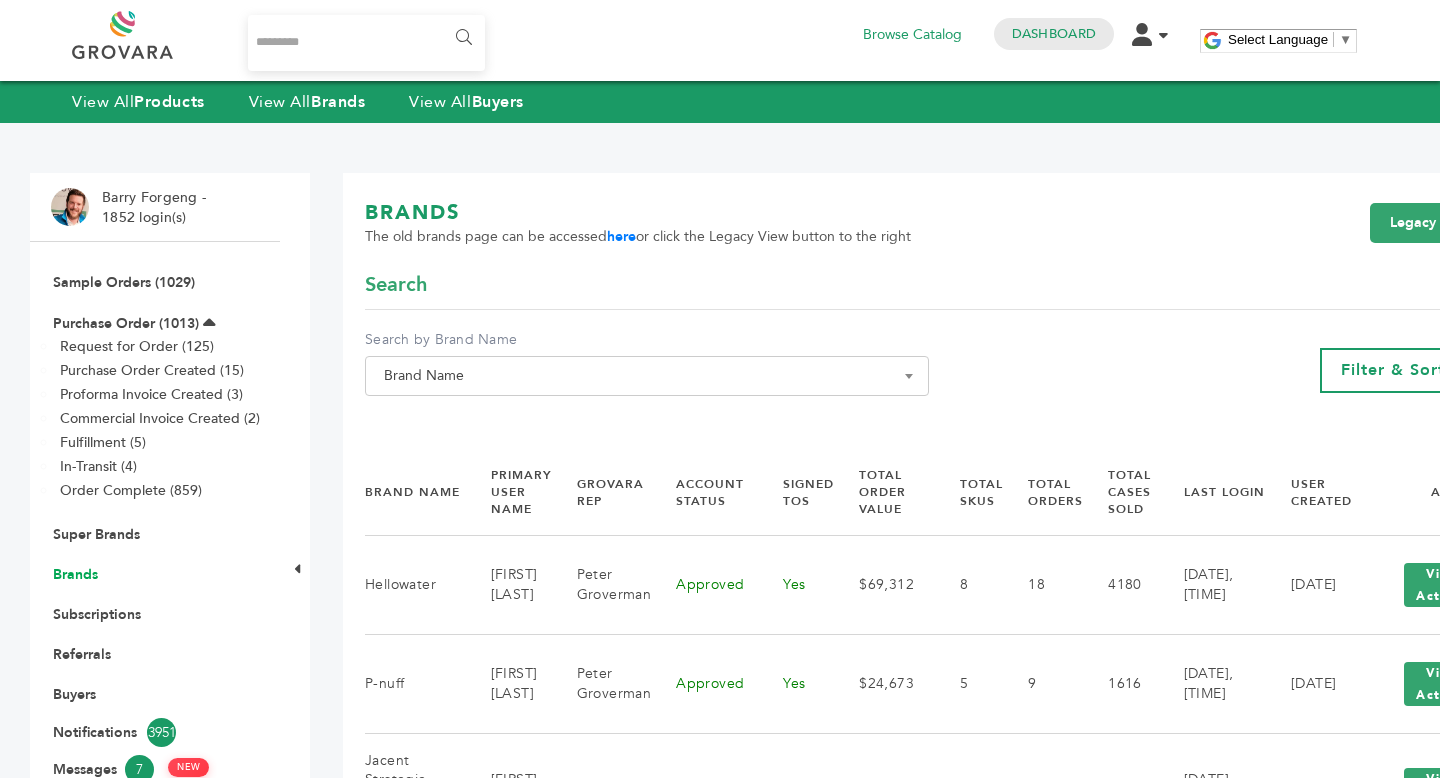 click on "Brands" at bounding box center (75, 574) 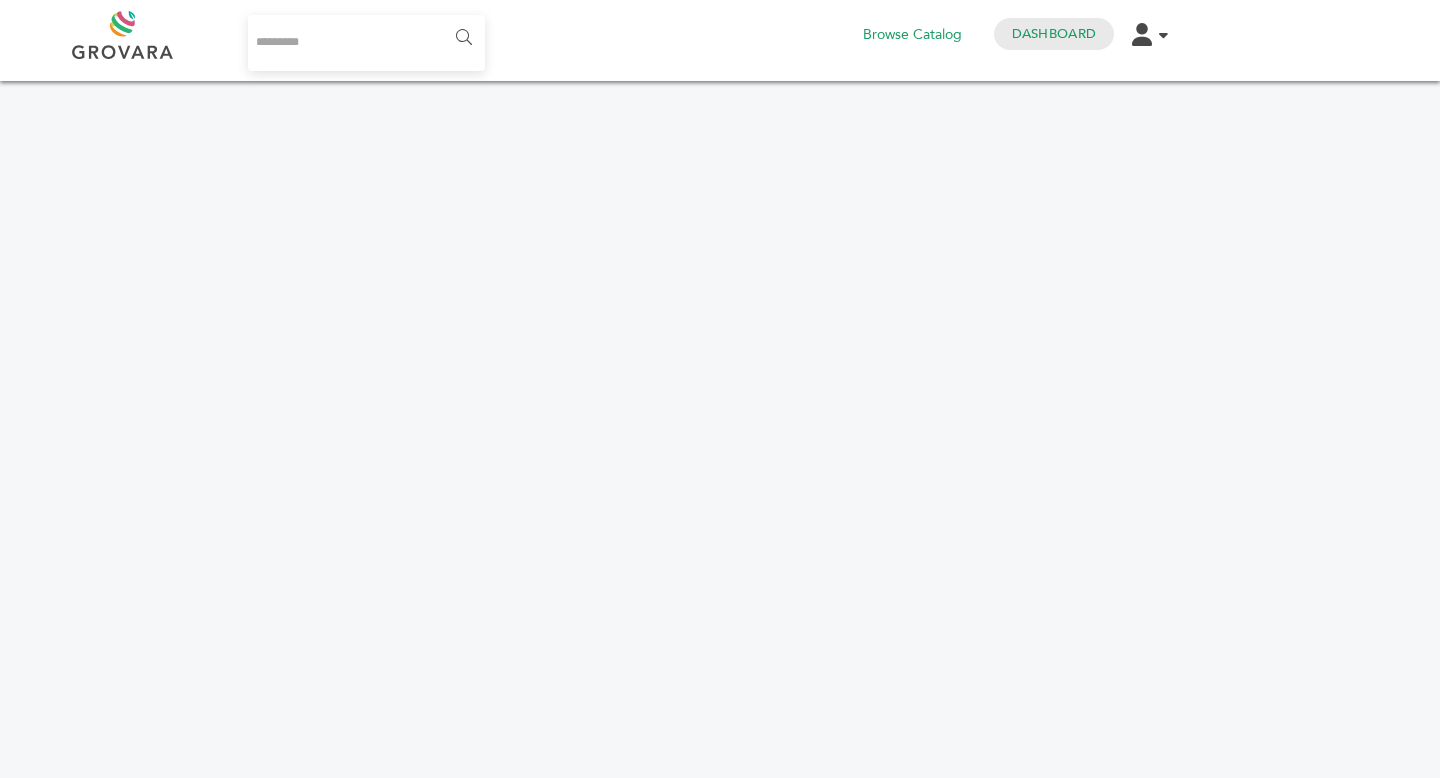 scroll, scrollTop: 0, scrollLeft: 0, axis: both 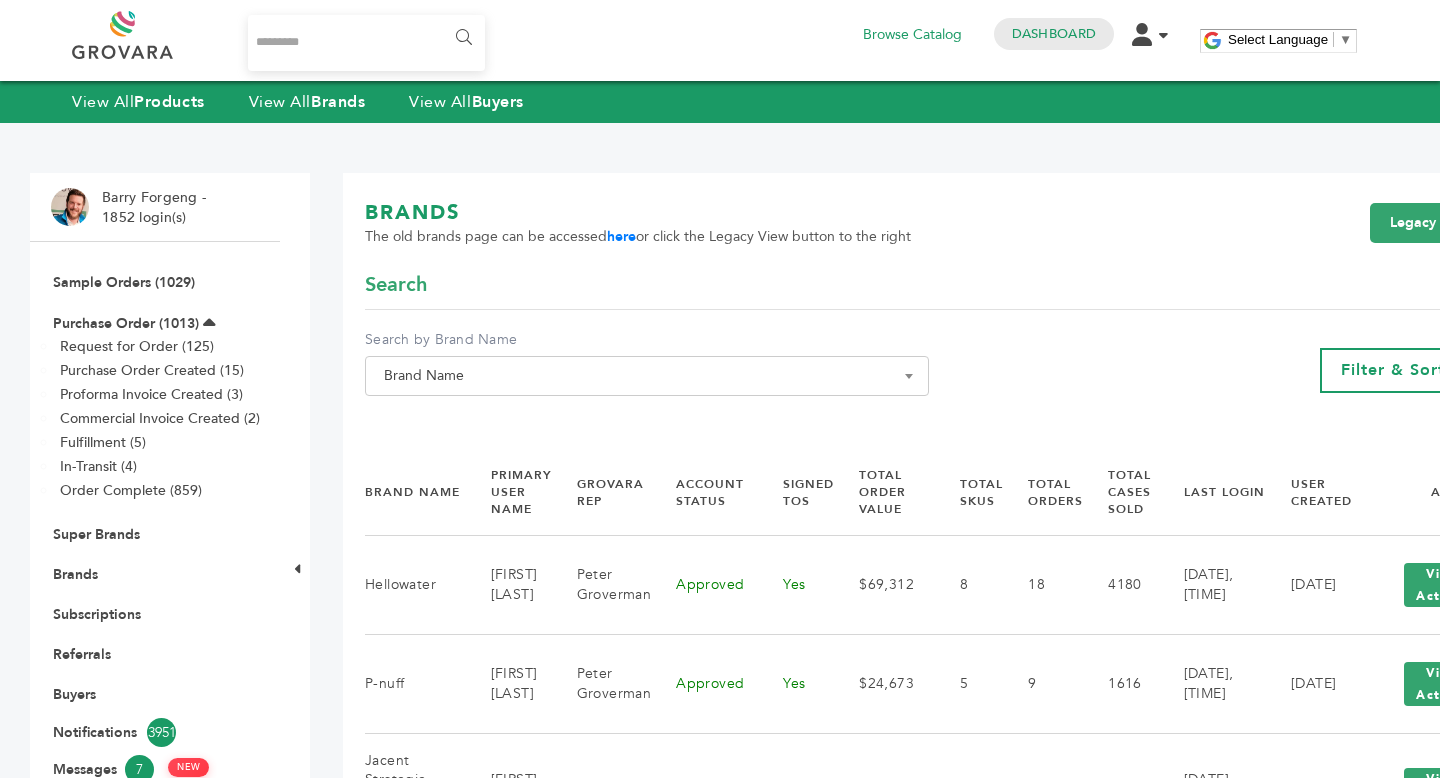 click at bounding box center (366, 43) 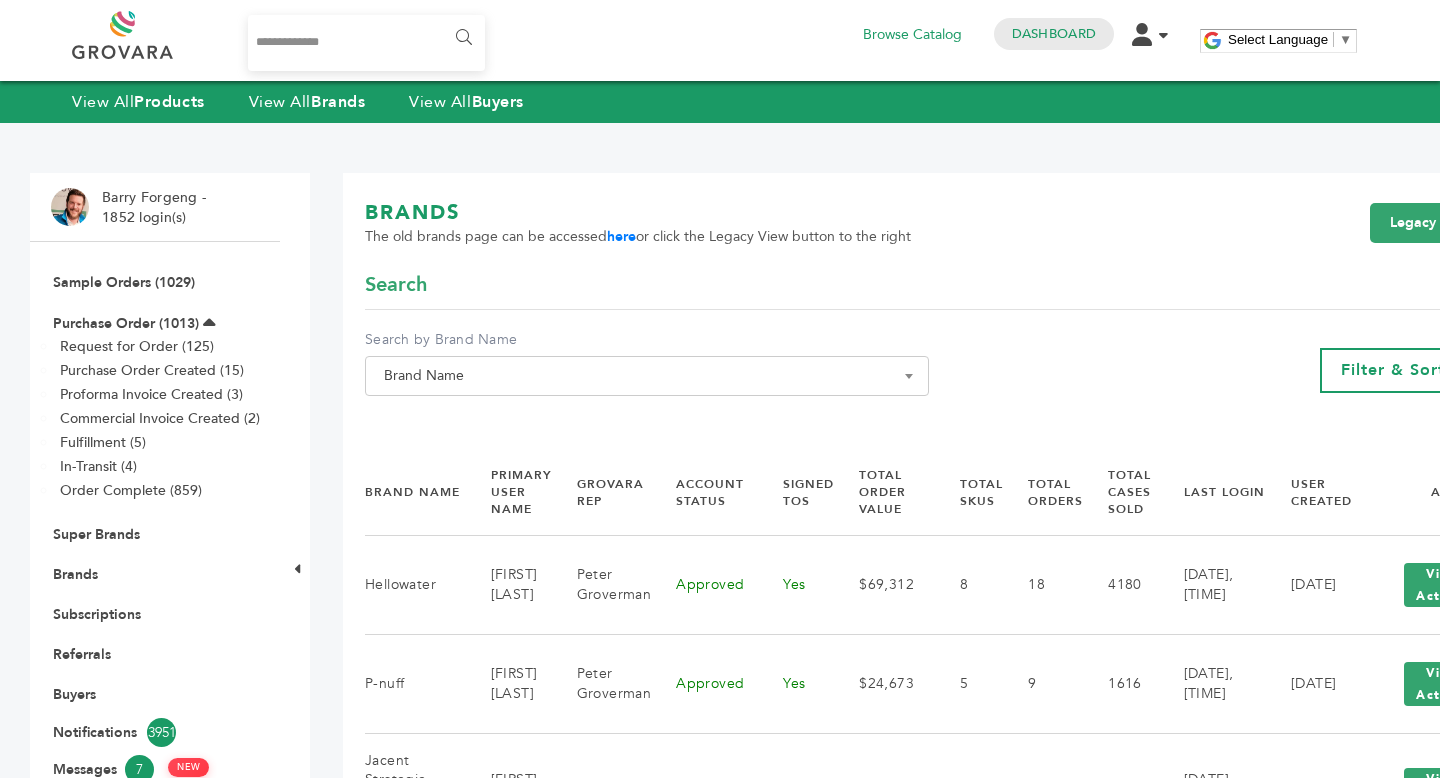 type on "**********" 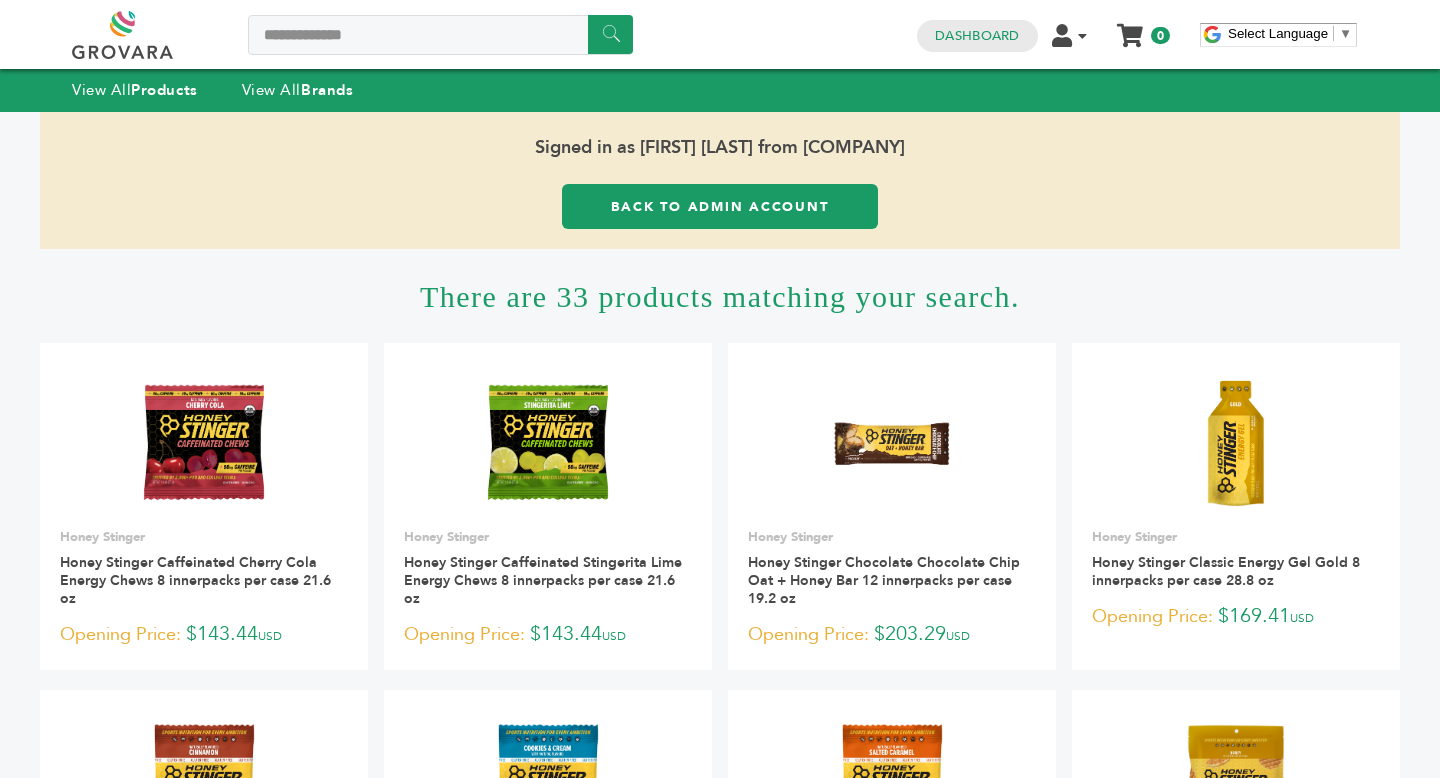 scroll, scrollTop: 0, scrollLeft: 0, axis: both 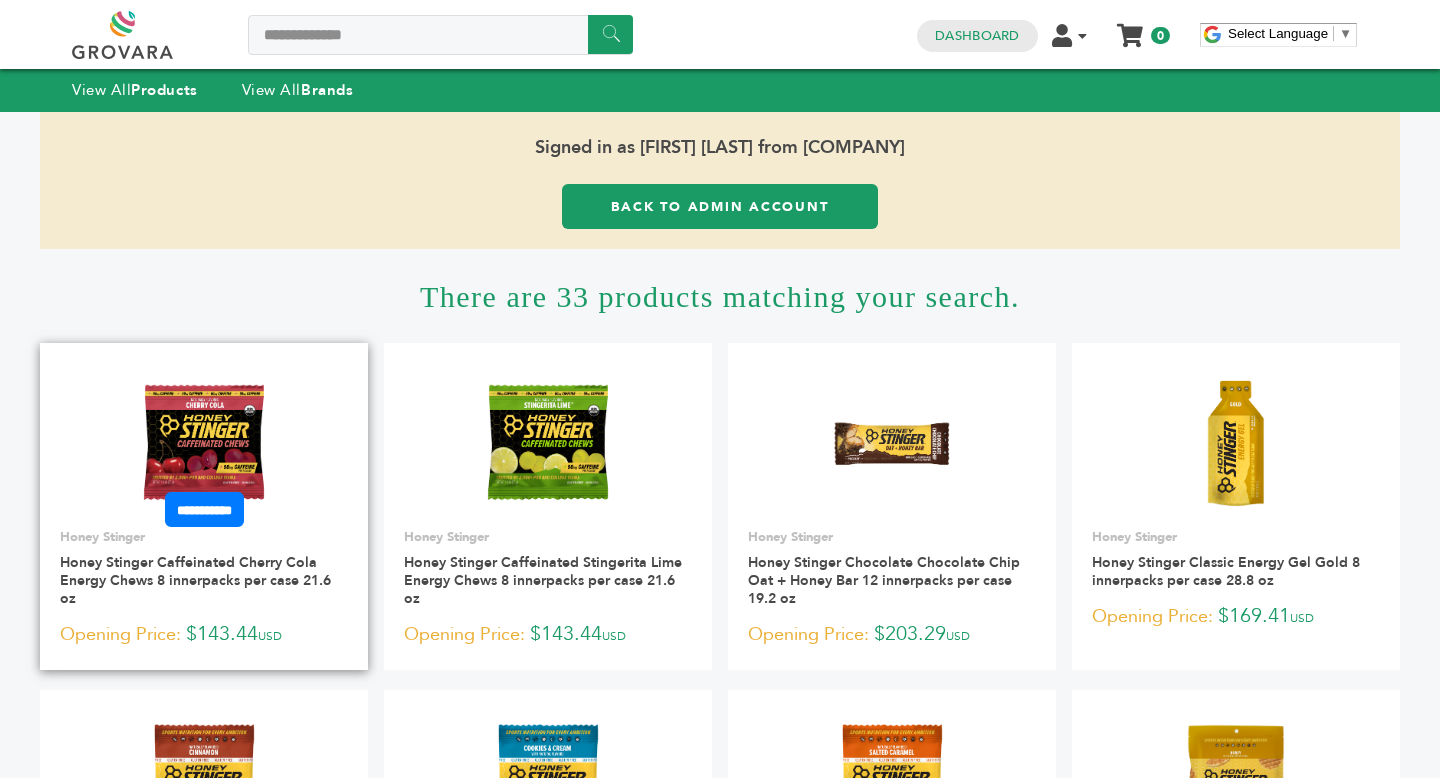 click at bounding box center (204, 442) 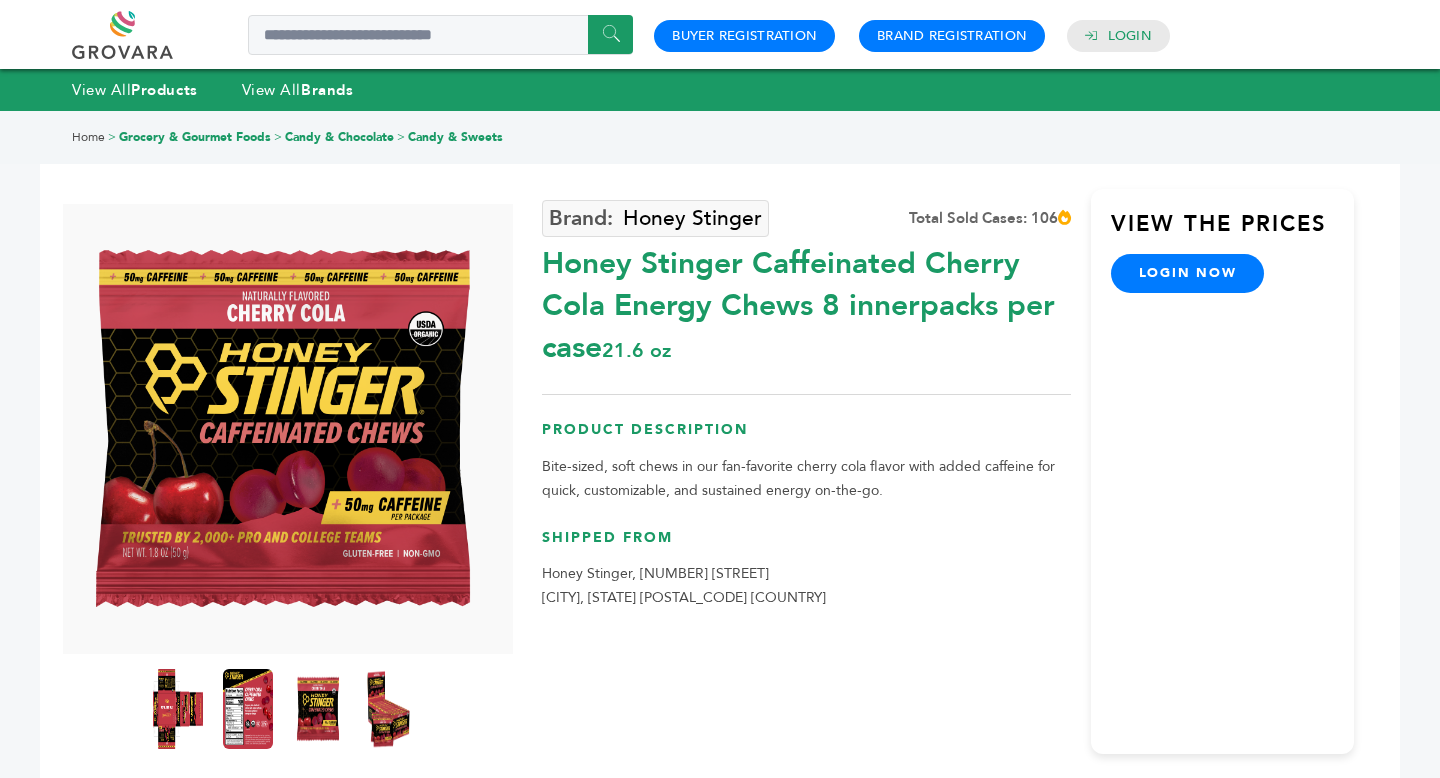 scroll, scrollTop: 0, scrollLeft: 0, axis: both 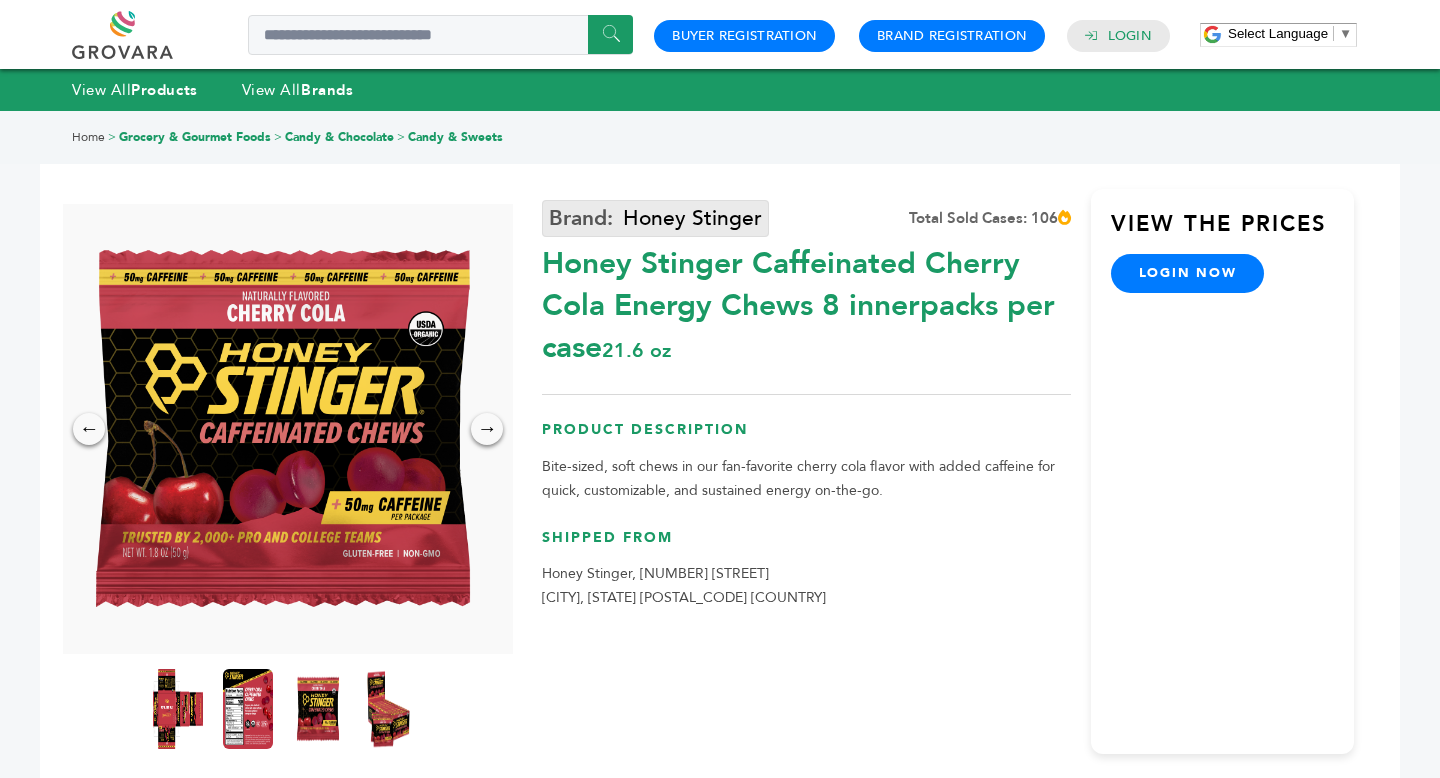 click on "Honey Stinger" at bounding box center [655, 218] 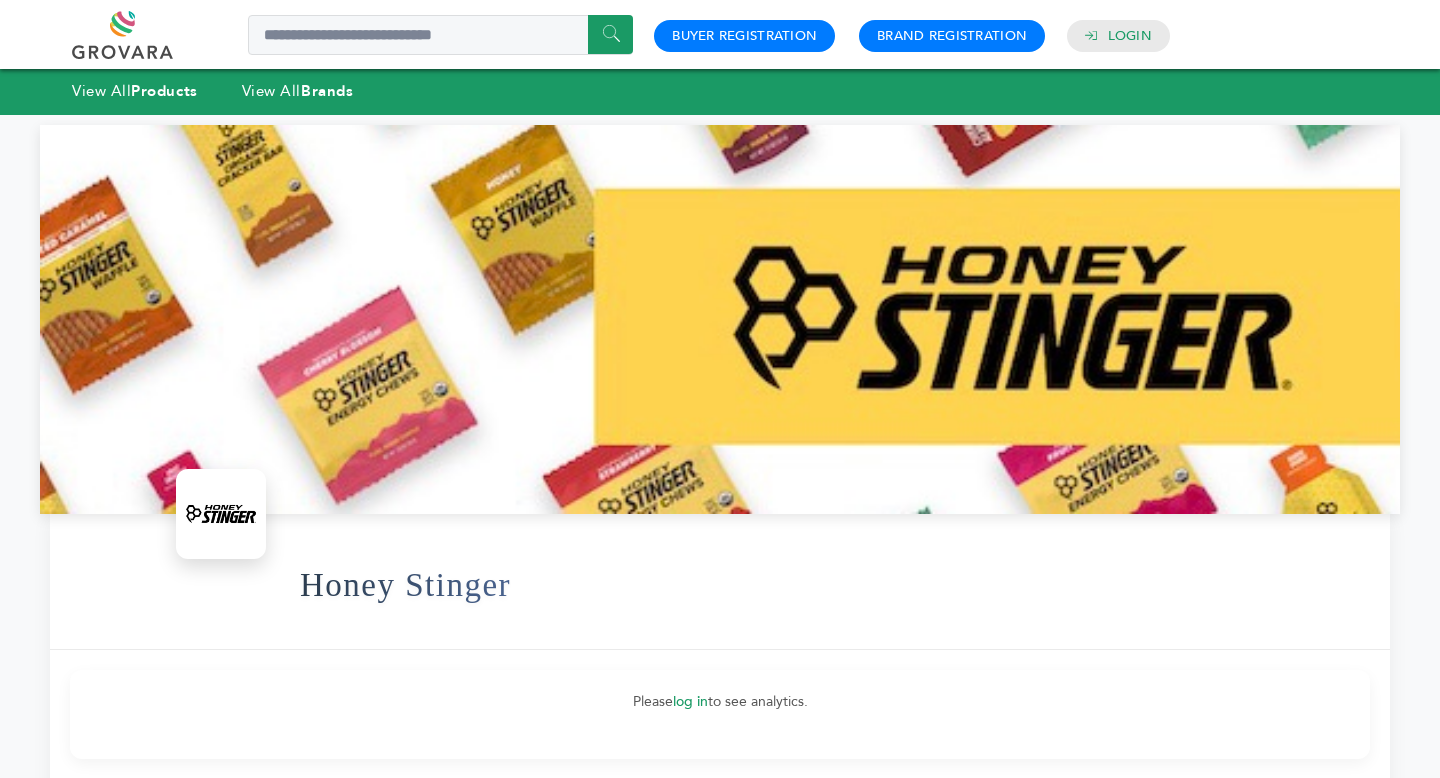 scroll, scrollTop: 0, scrollLeft: 0, axis: both 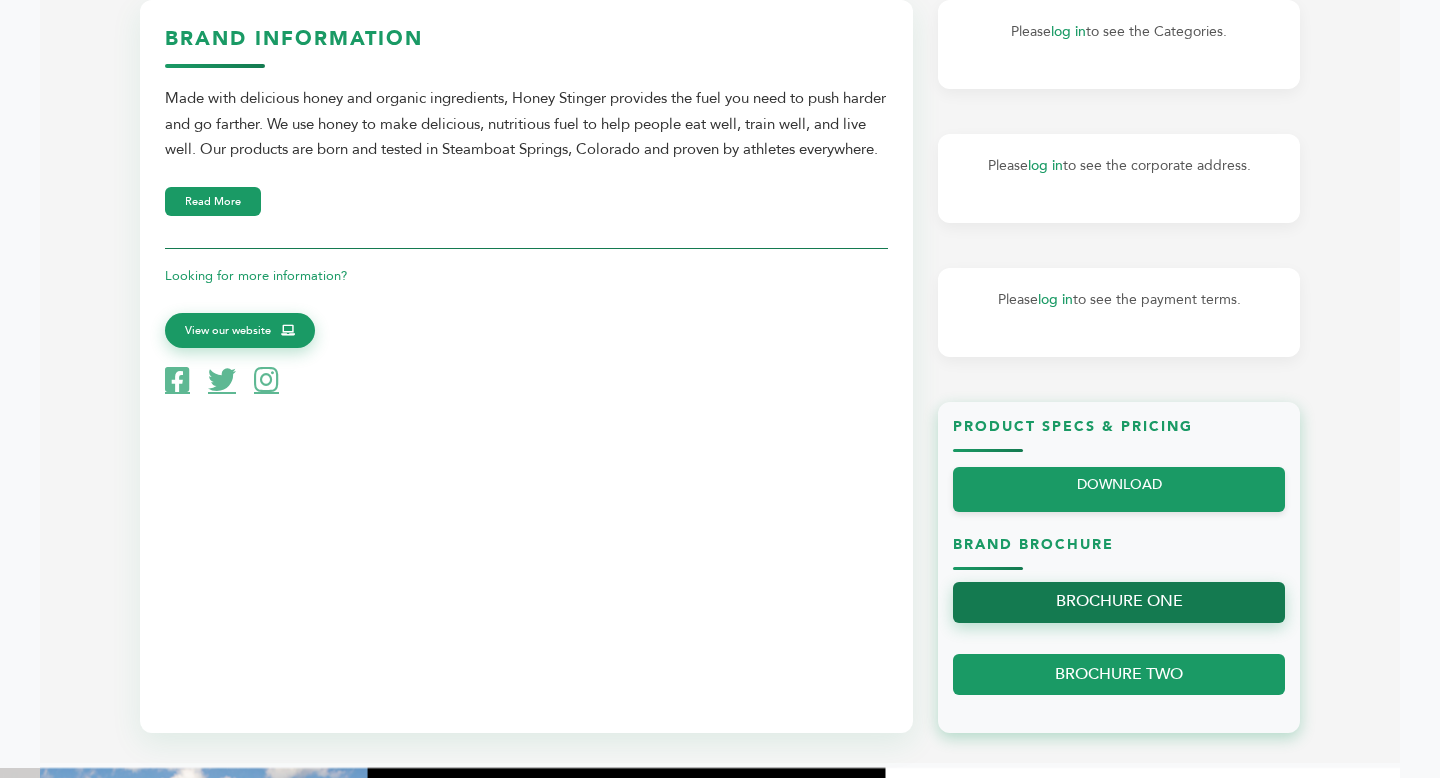 click on "BROCHURE ONE" at bounding box center (1119, 602) 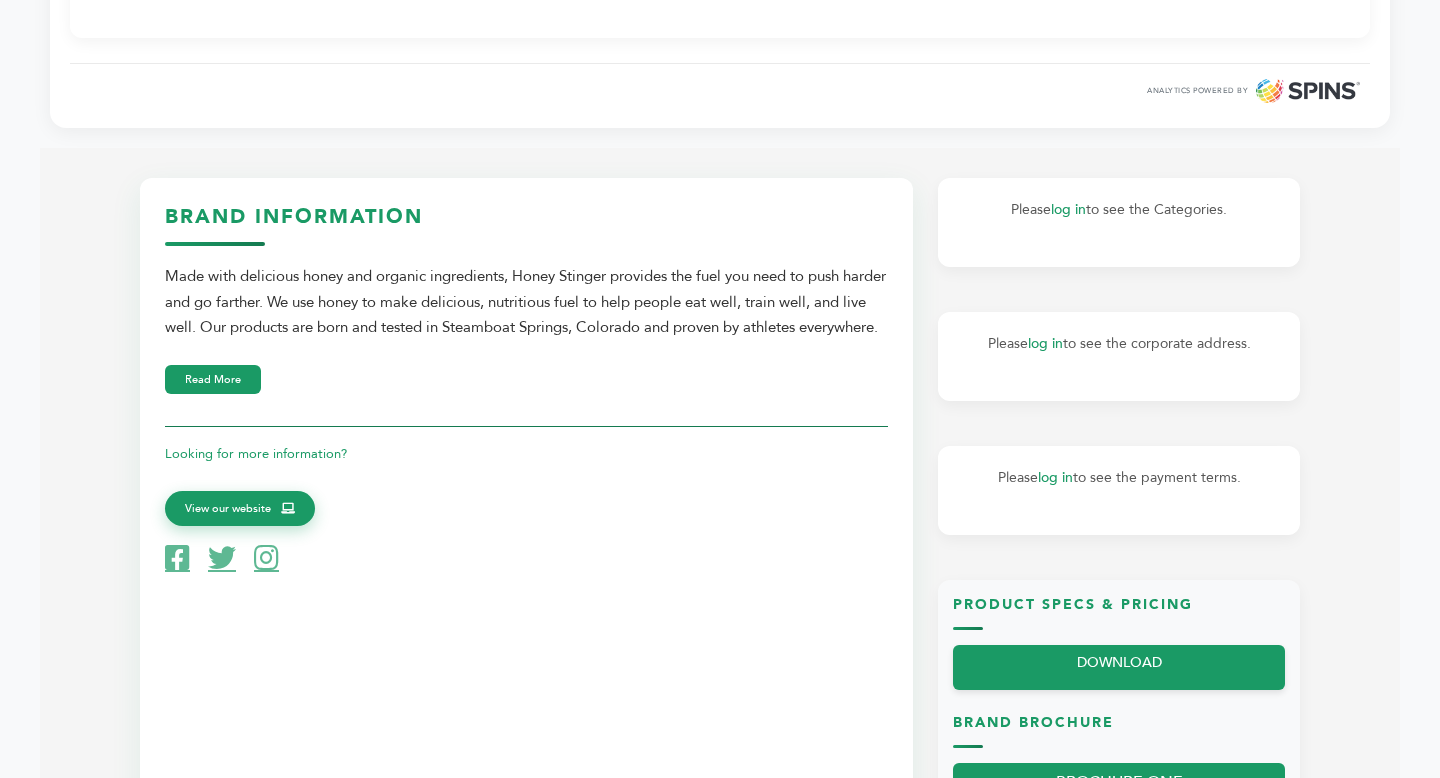 scroll, scrollTop: 546, scrollLeft: 0, axis: vertical 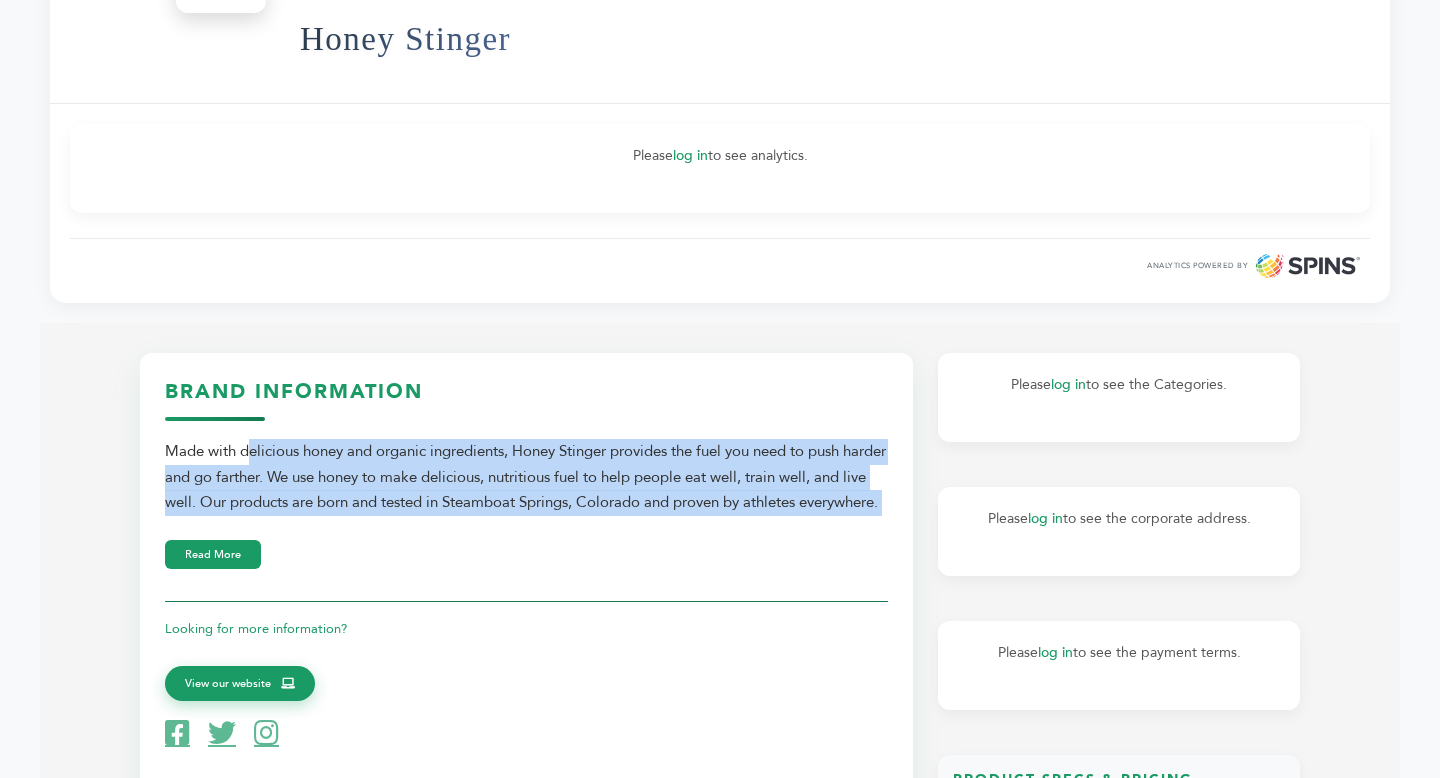 drag, startPoint x: 196, startPoint y: 447, endPoint x: 741, endPoint y: 546, distance: 553.91876 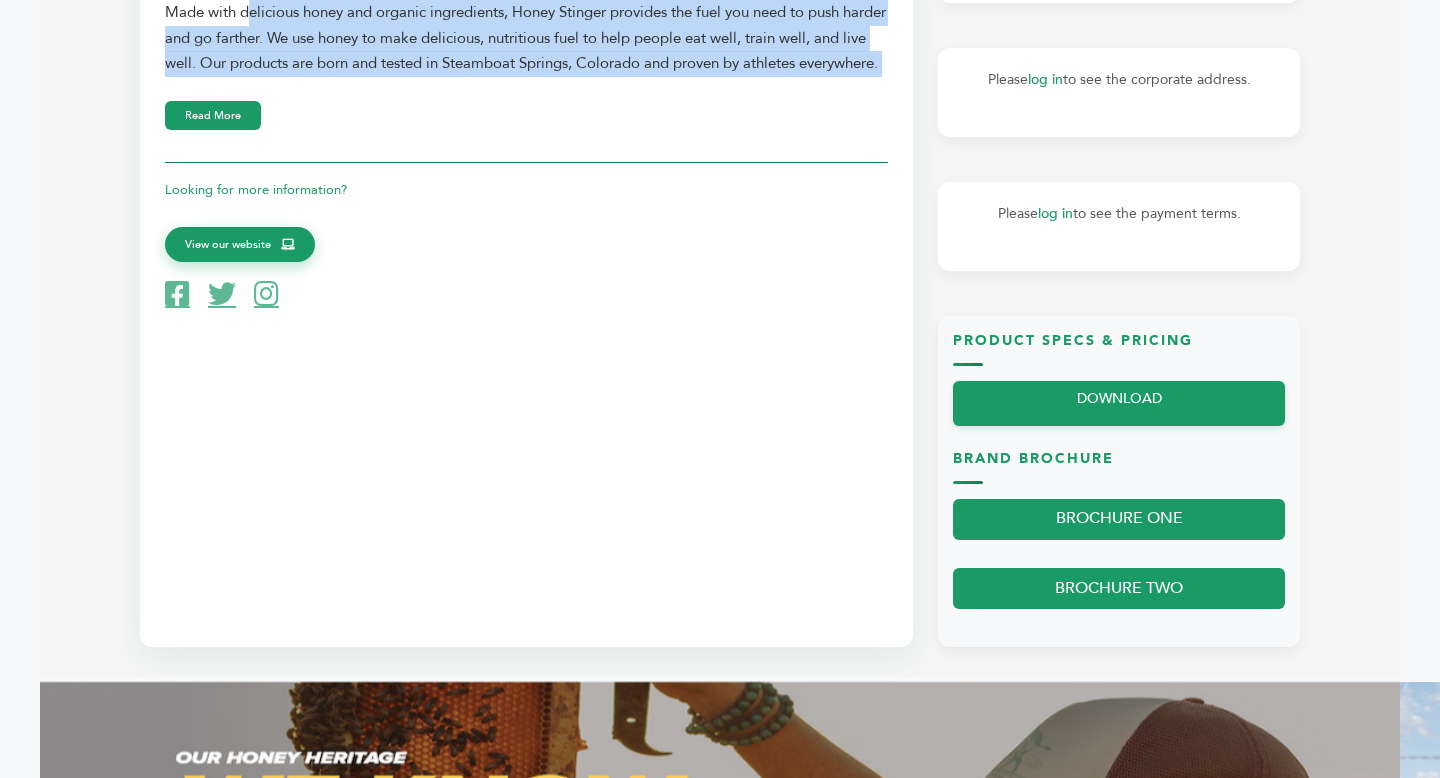 scroll, scrollTop: 1001, scrollLeft: 0, axis: vertical 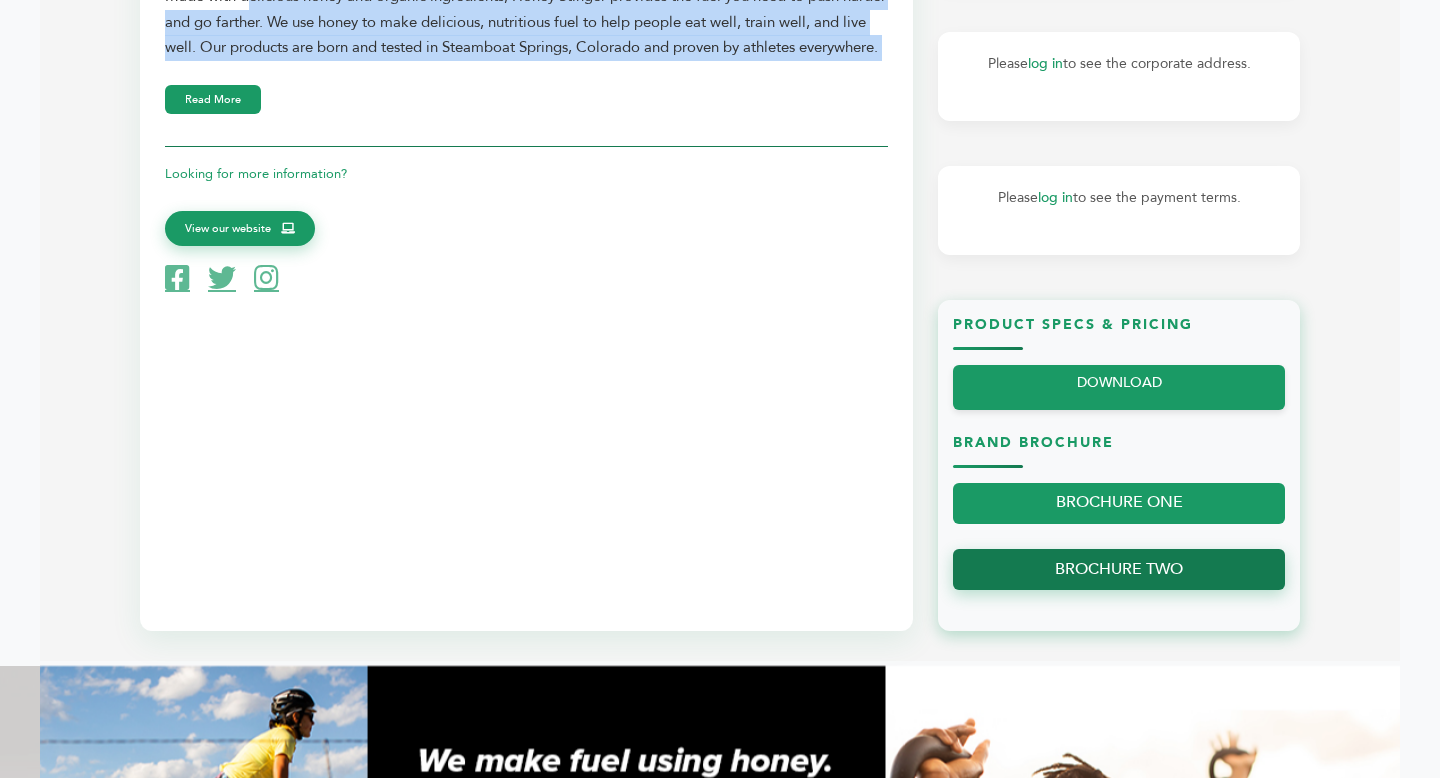 click on "BROCHURE TWO" at bounding box center (1119, 569) 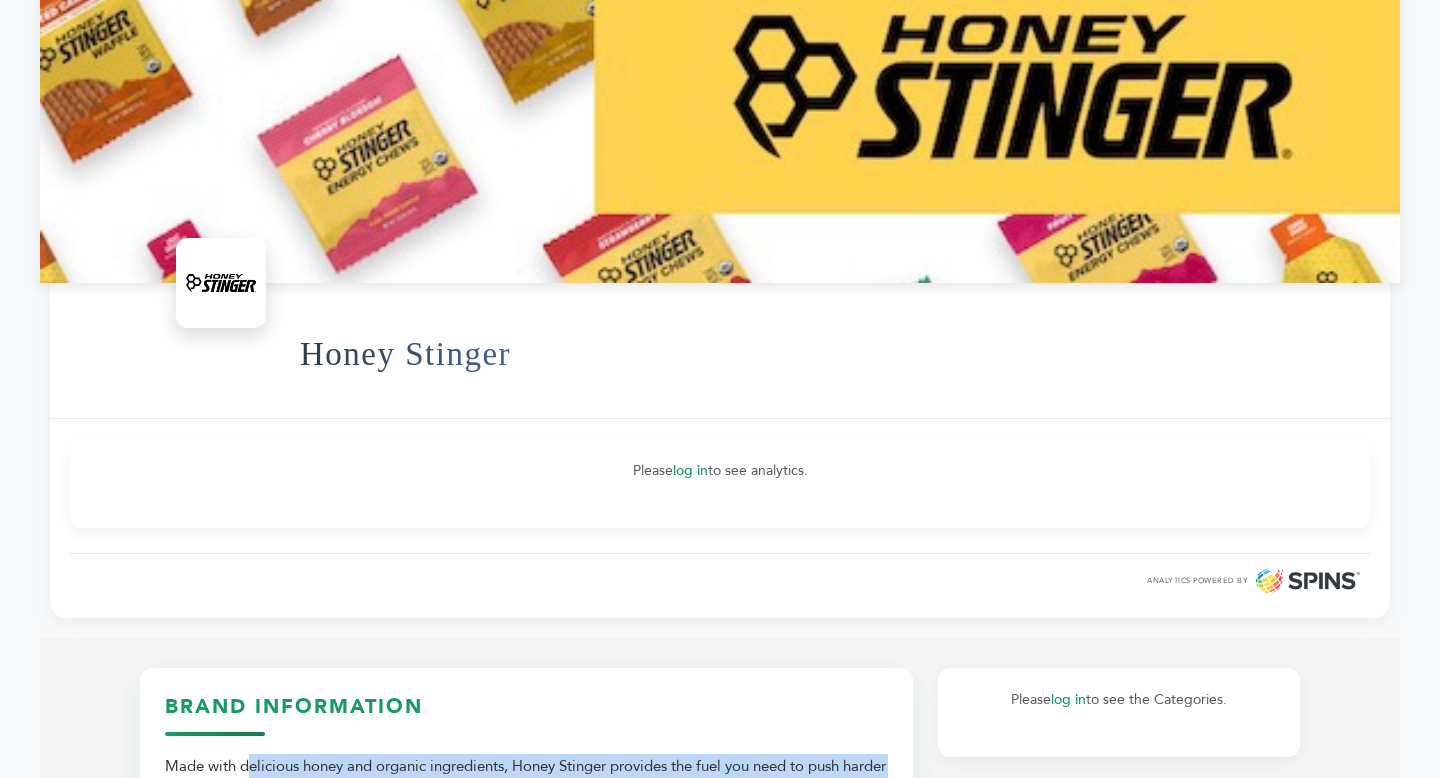 scroll, scrollTop: 0, scrollLeft: 0, axis: both 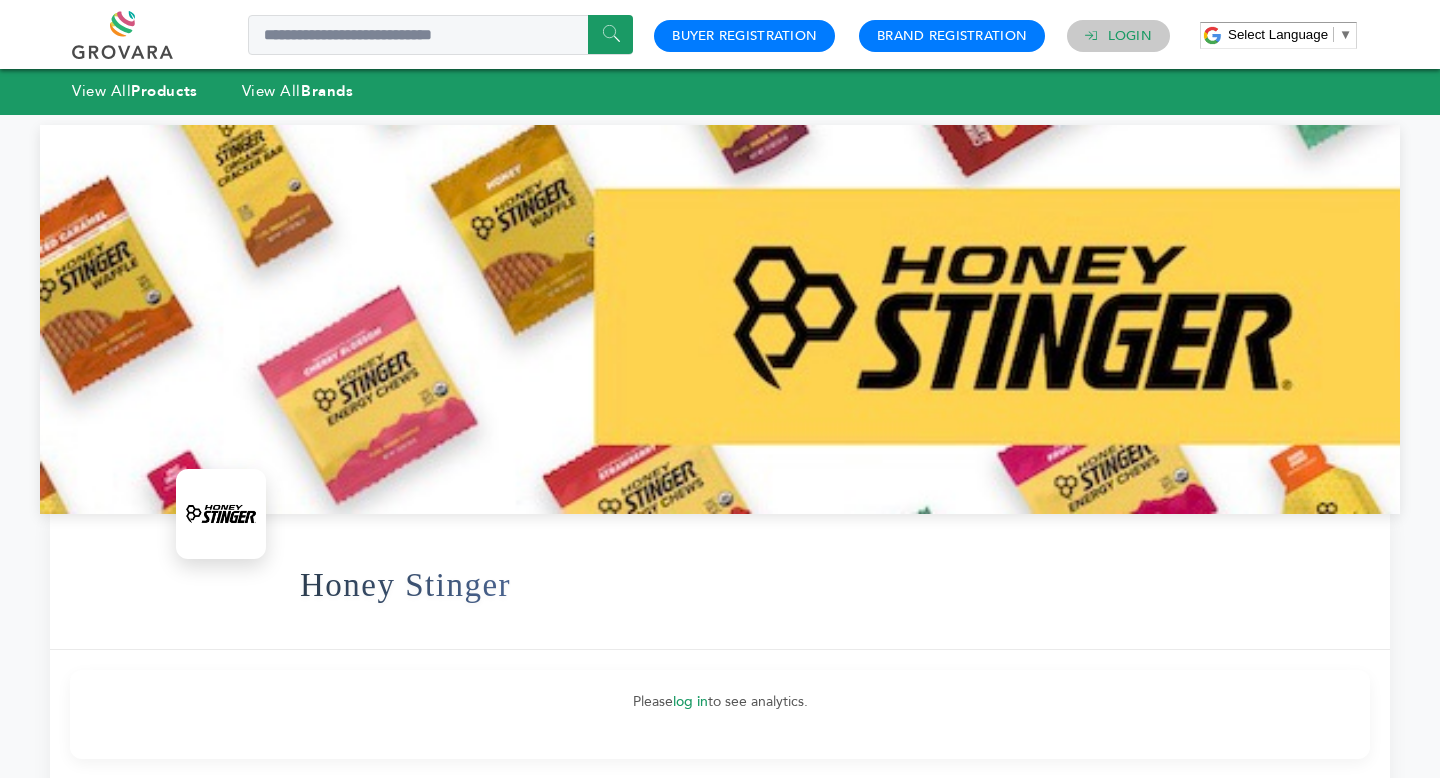 click on "Login" at bounding box center [1130, 36] 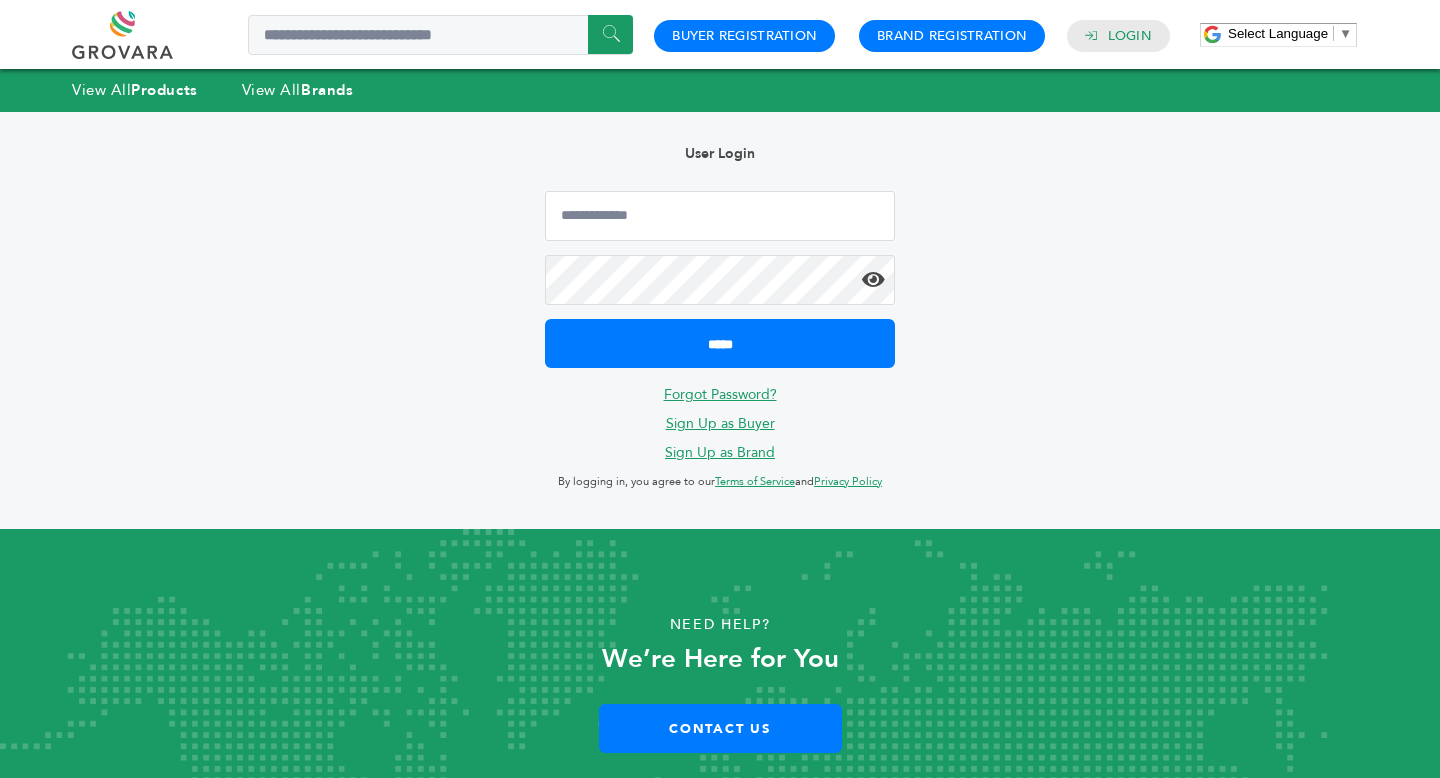 scroll, scrollTop: 0, scrollLeft: 0, axis: both 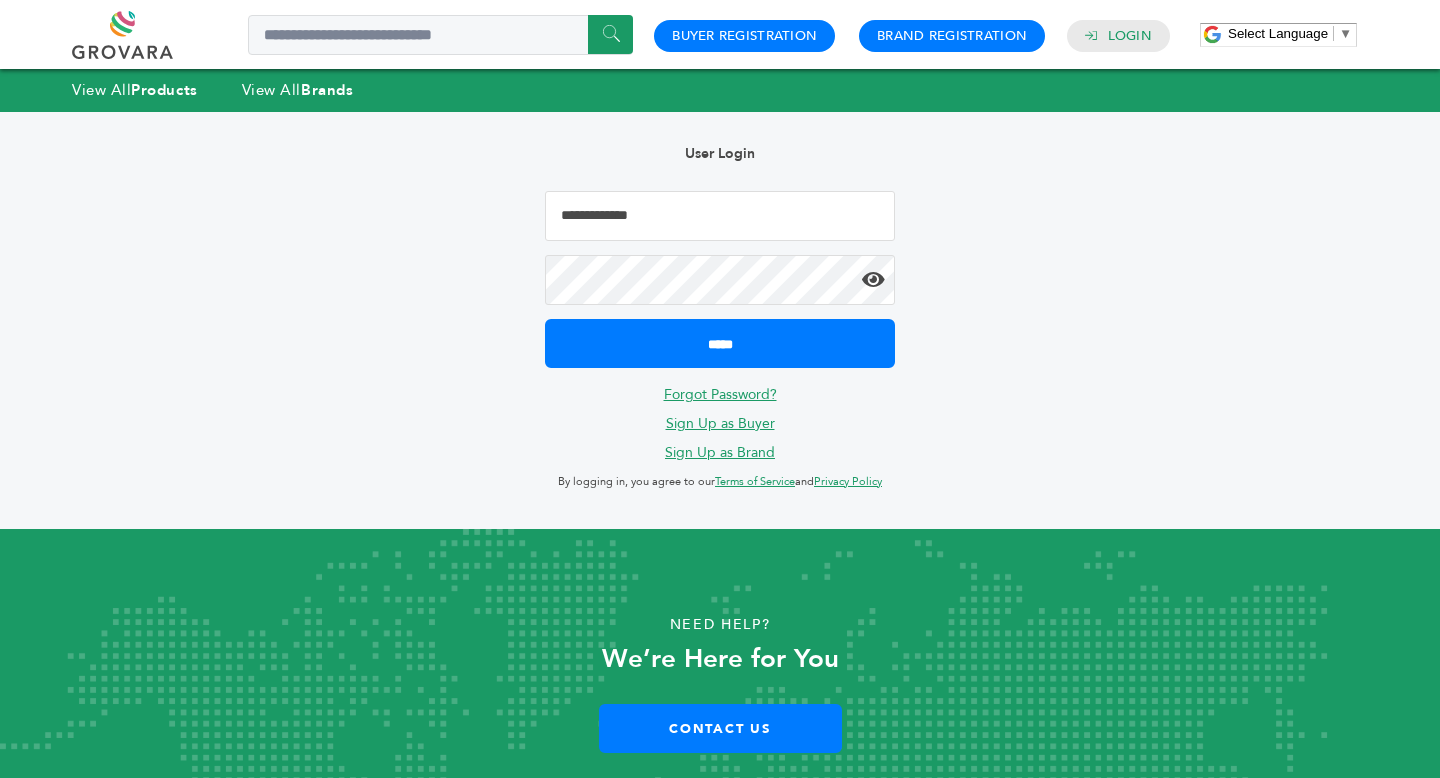 click at bounding box center (720, 216) 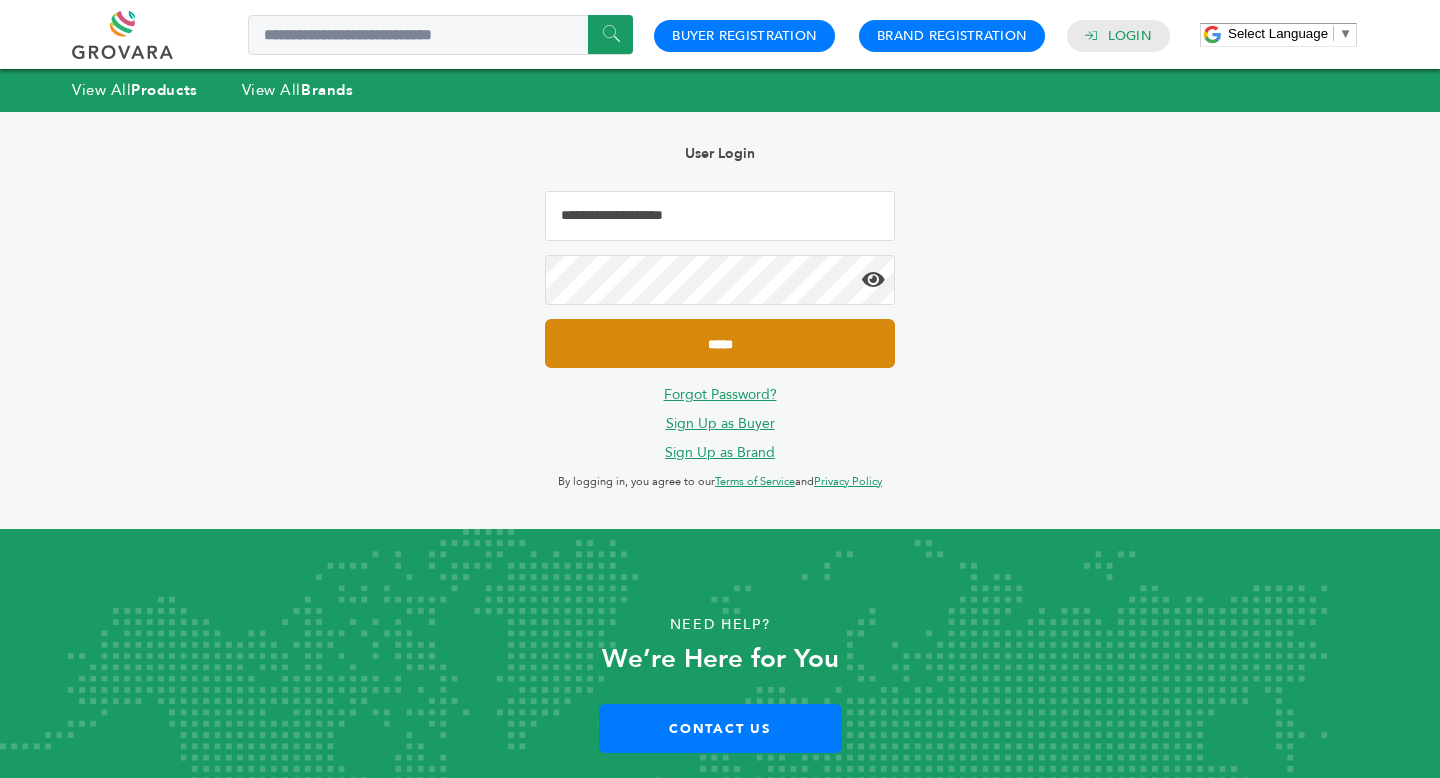 click on "*****" at bounding box center [720, 343] 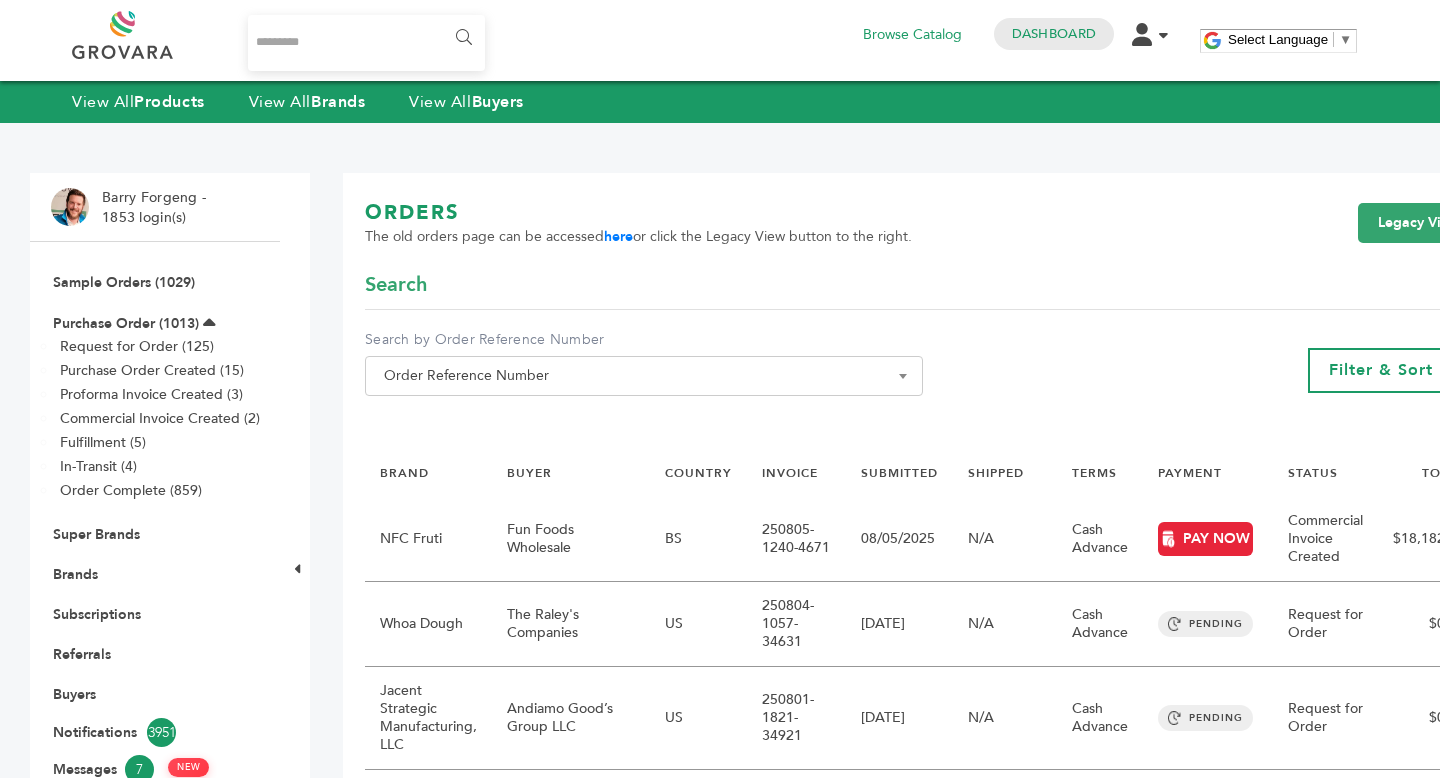 scroll, scrollTop: 0, scrollLeft: 0, axis: both 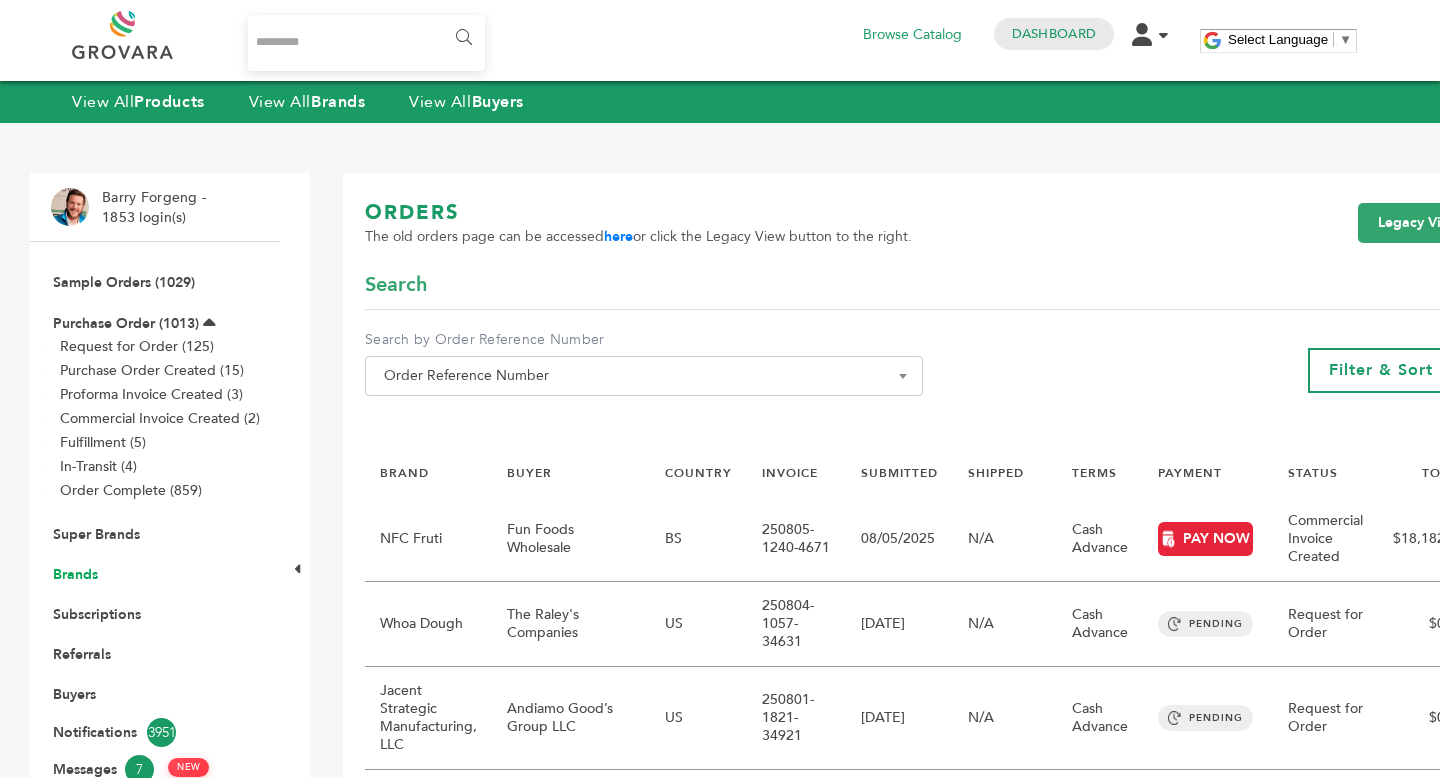 click on "Brands" at bounding box center (75, 574) 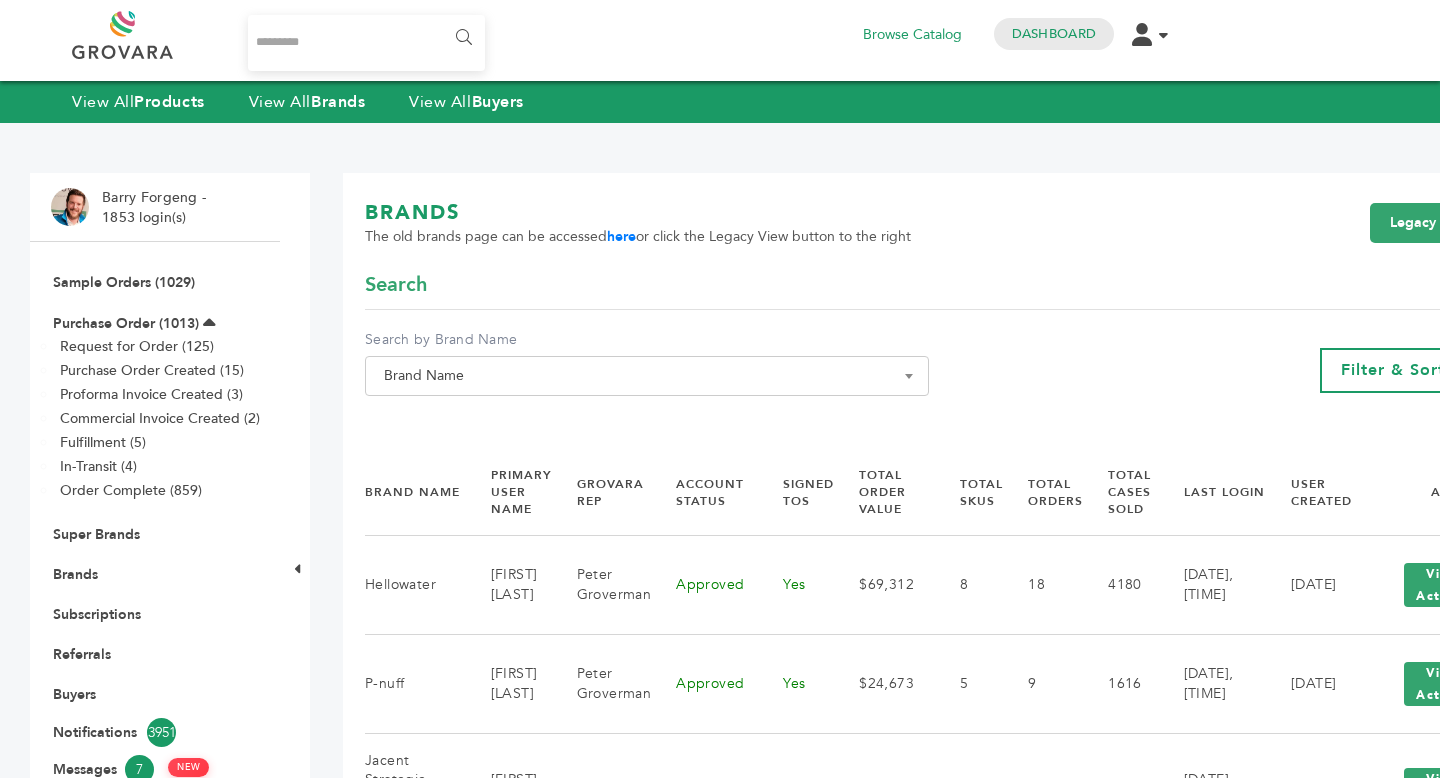 scroll, scrollTop: 0, scrollLeft: 0, axis: both 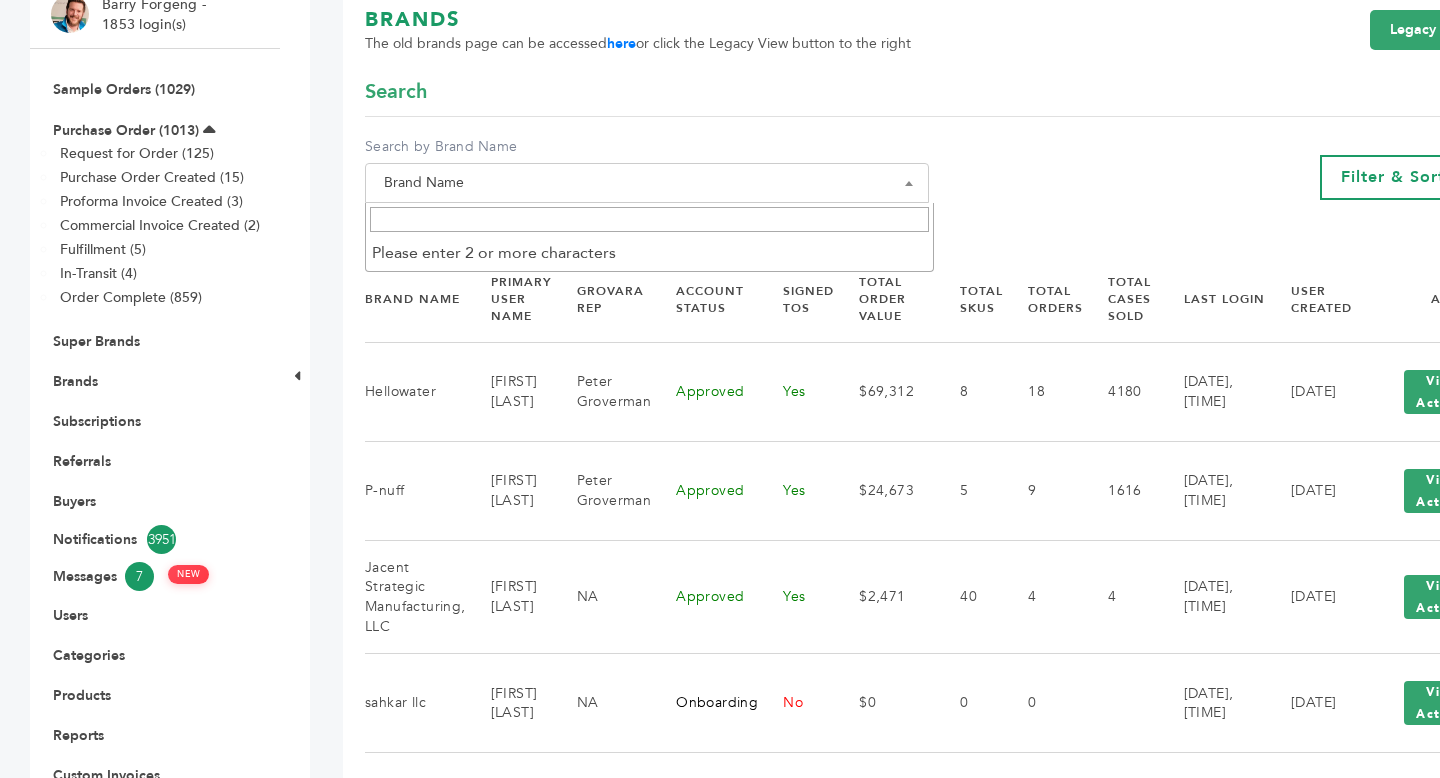 click on "Brand Name" at bounding box center [647, 183] 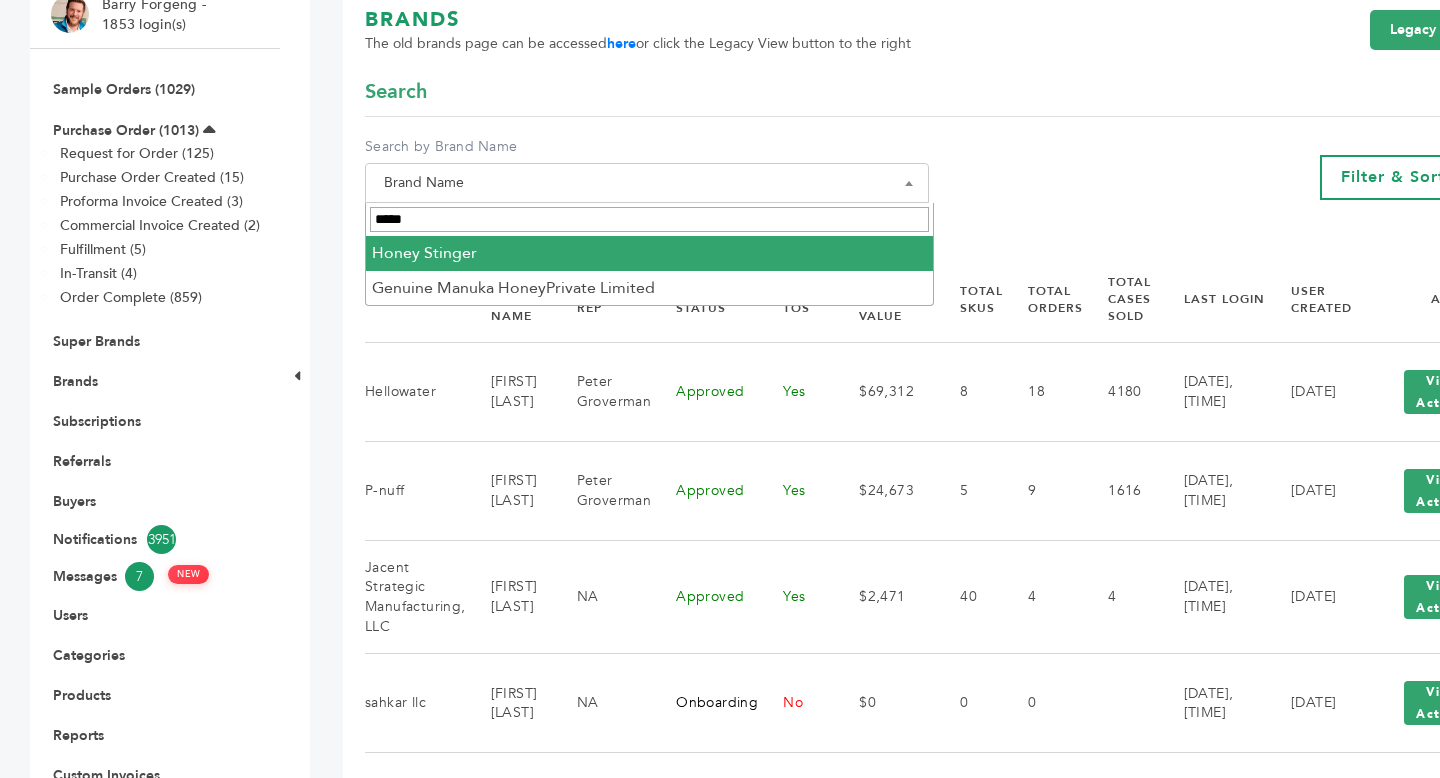 type on "*****" 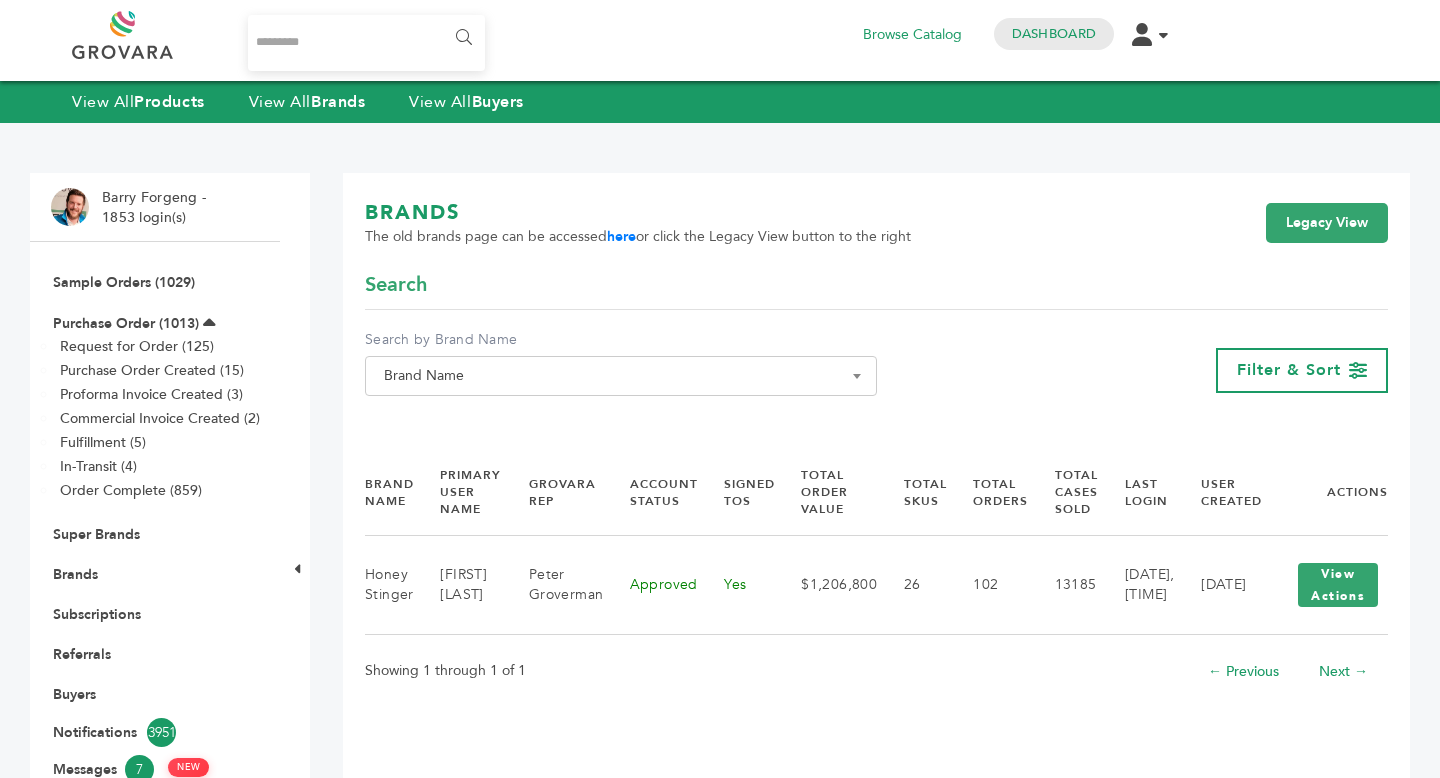 scroll, scrollTop: 0, scrollLeft: 0, axis: both 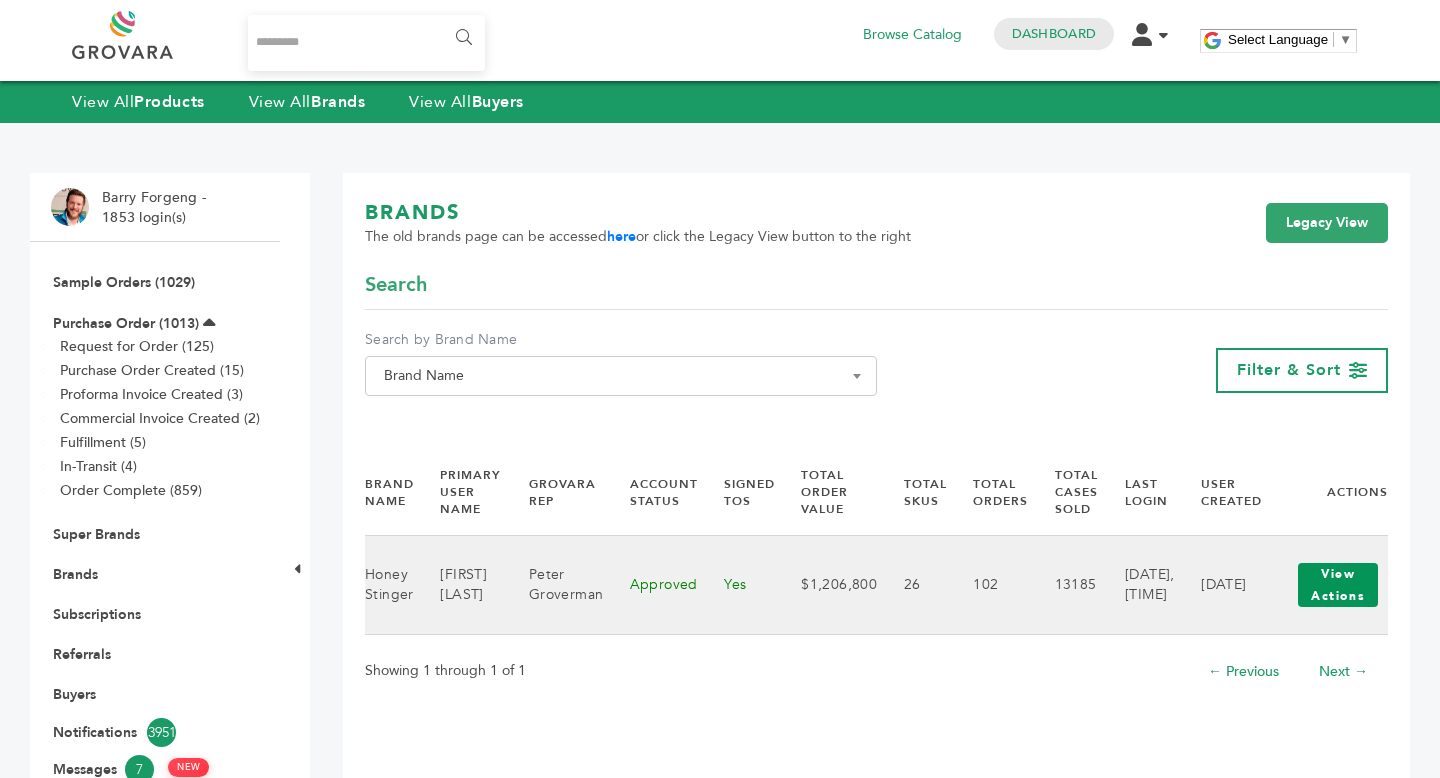 click on "View Actions" at bounding box center (1338, 585) 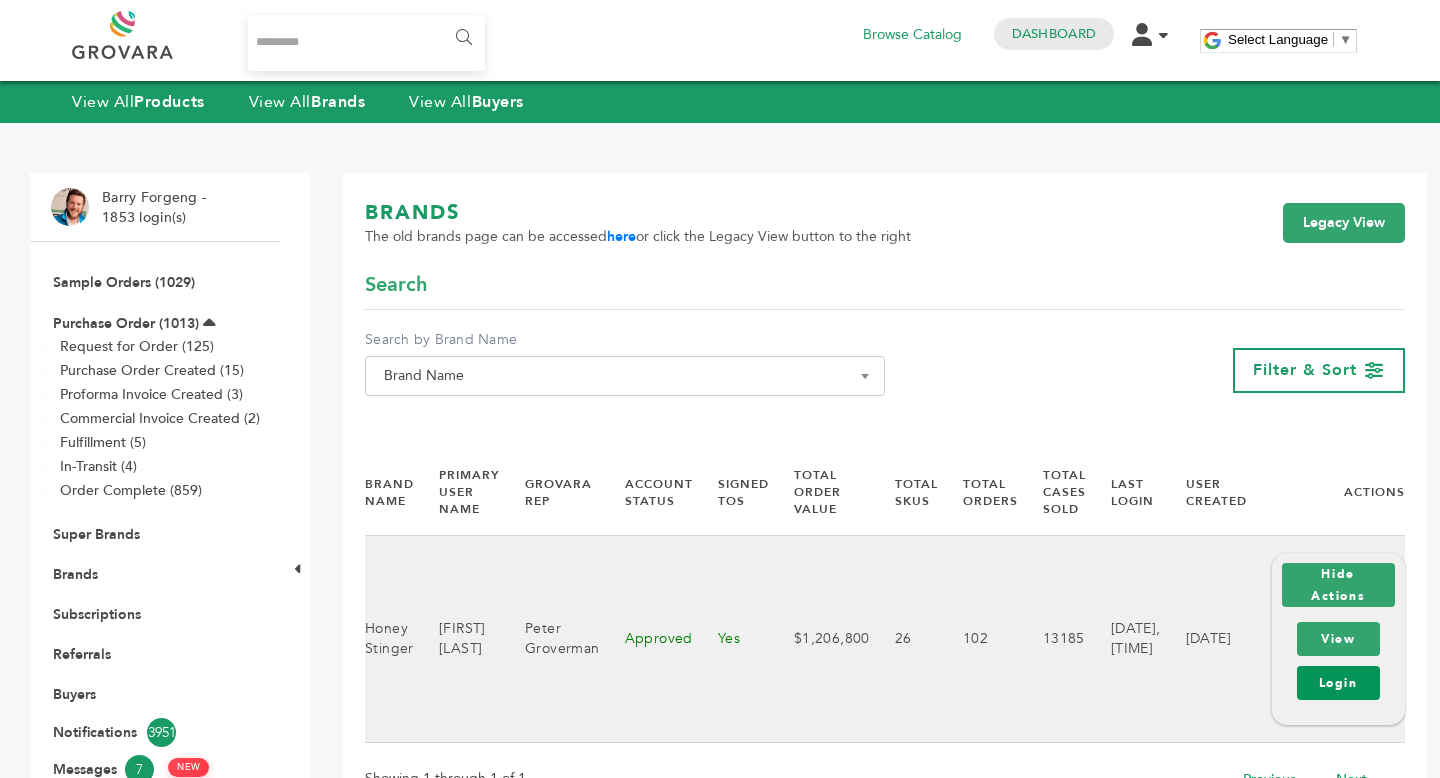 click on "Login" at bounding box center [1338, 683] 